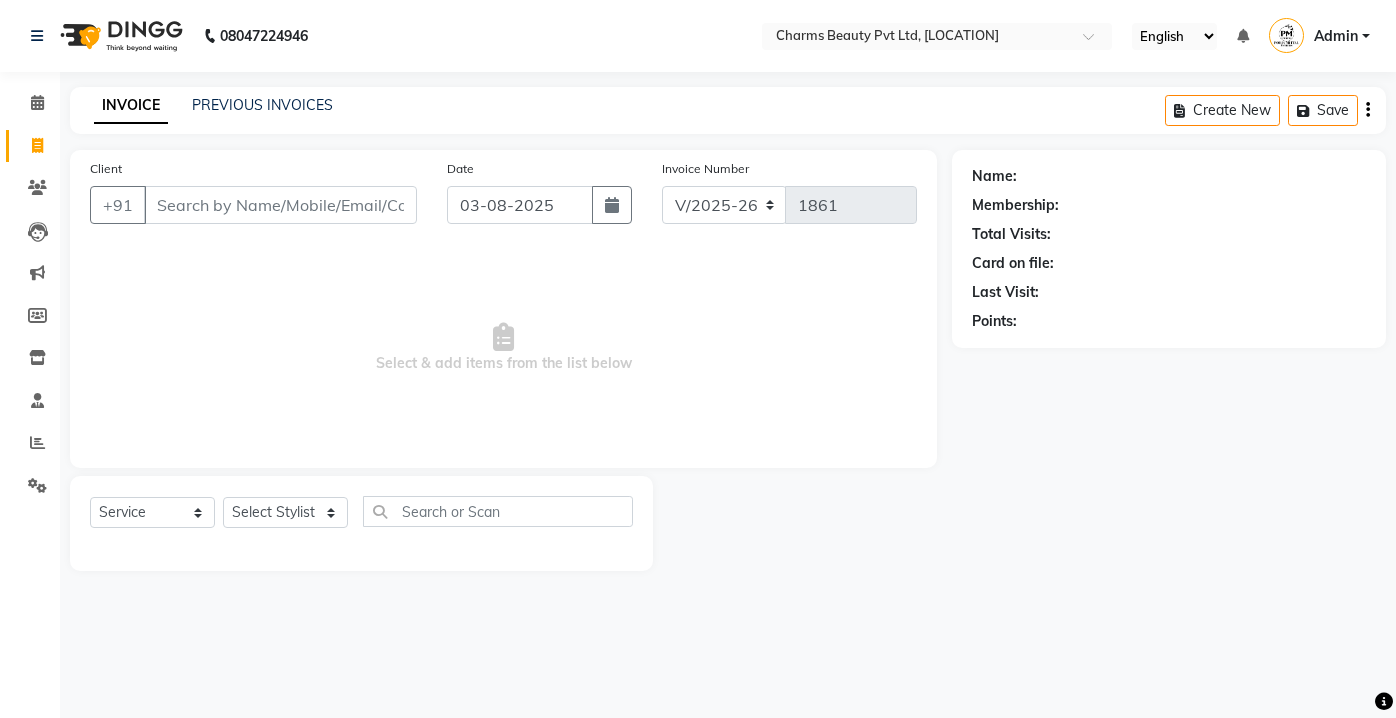select on "3743" 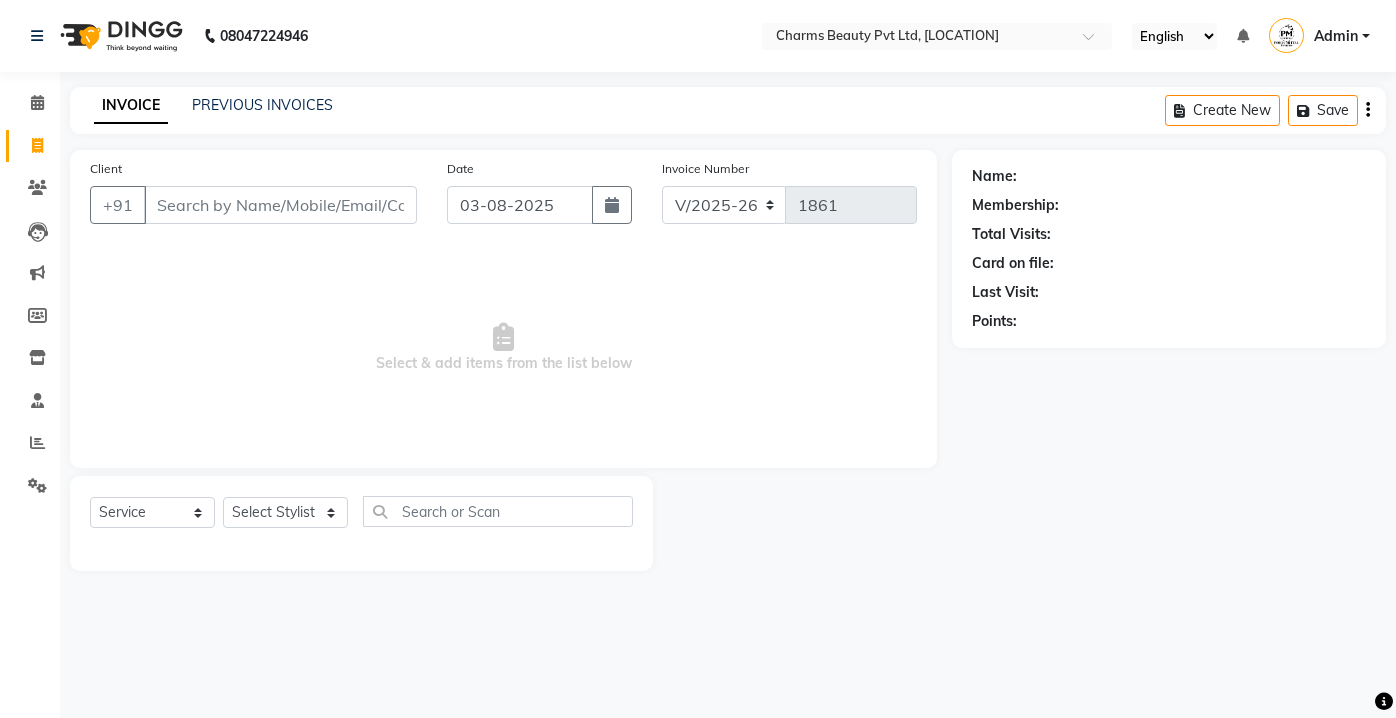 scroll, scrollTop: 0, scrollLeft: 0, axis: both 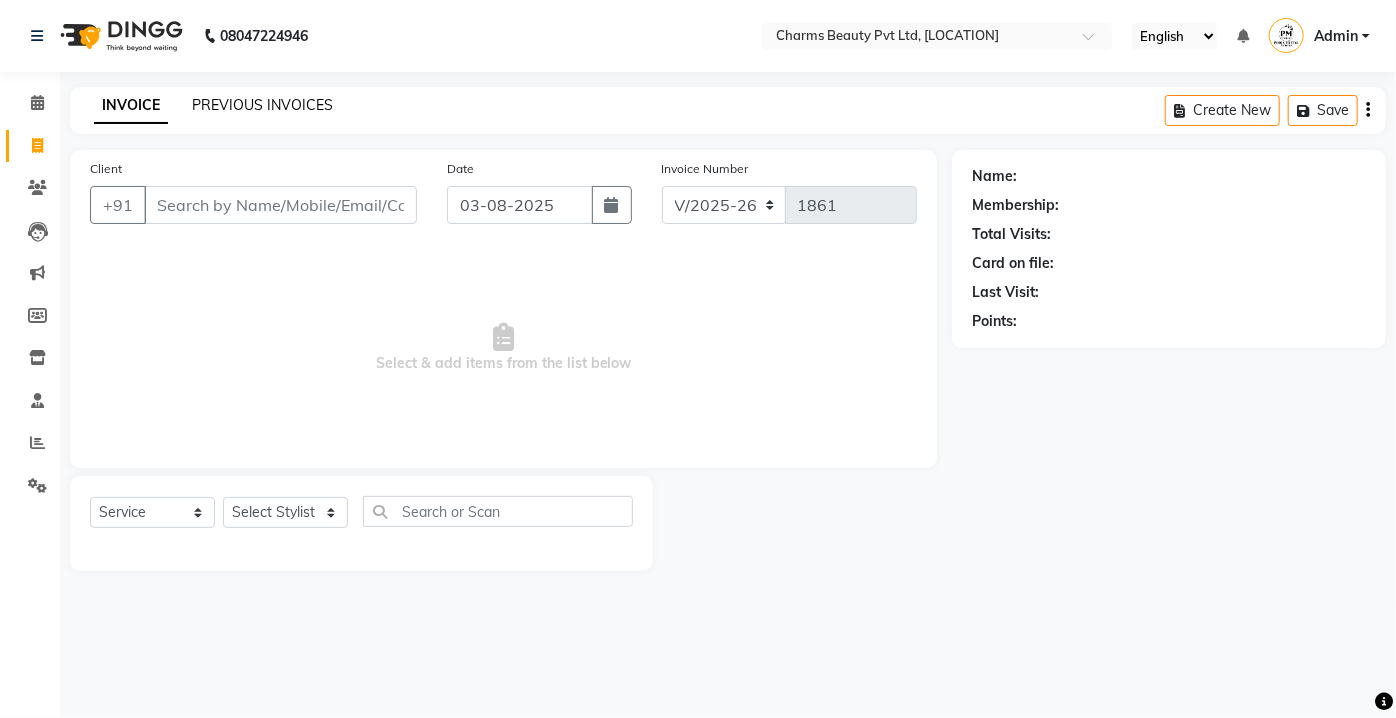 click on "PREVIOUS INVOICES" 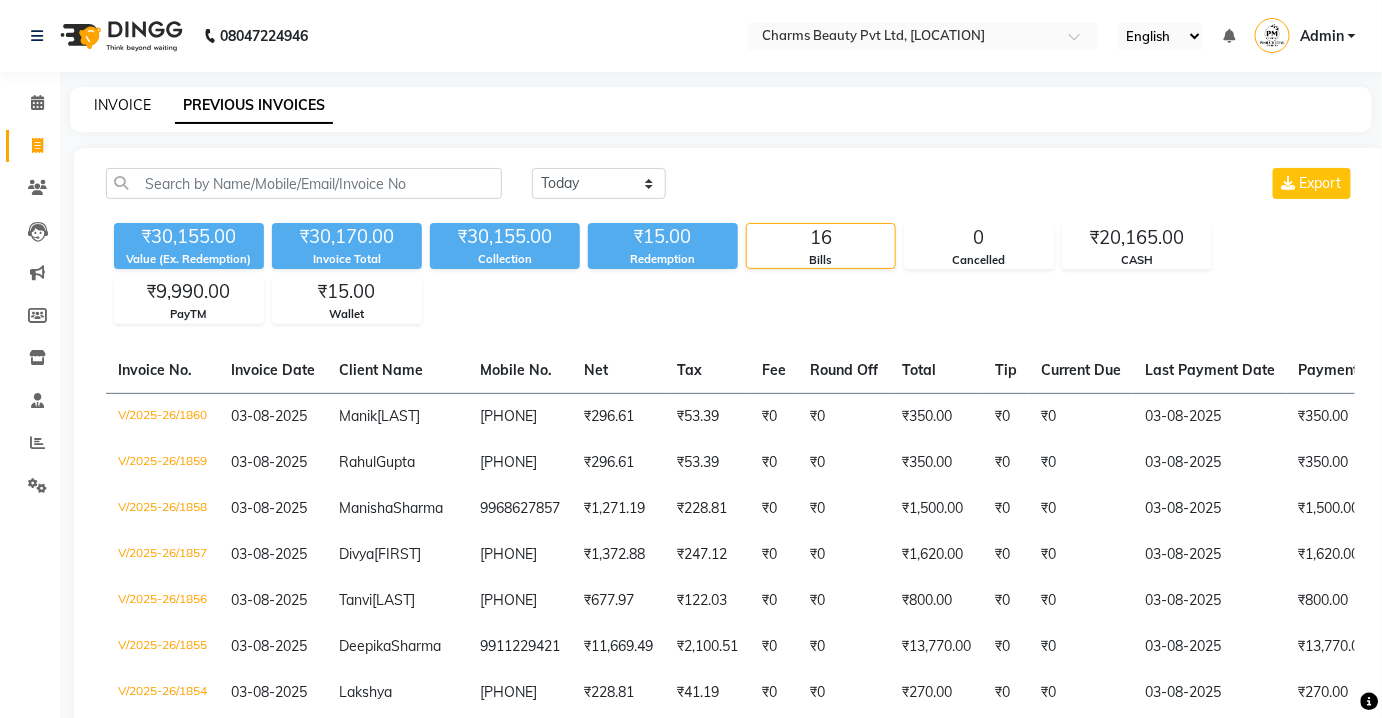 click on "INVOICE" 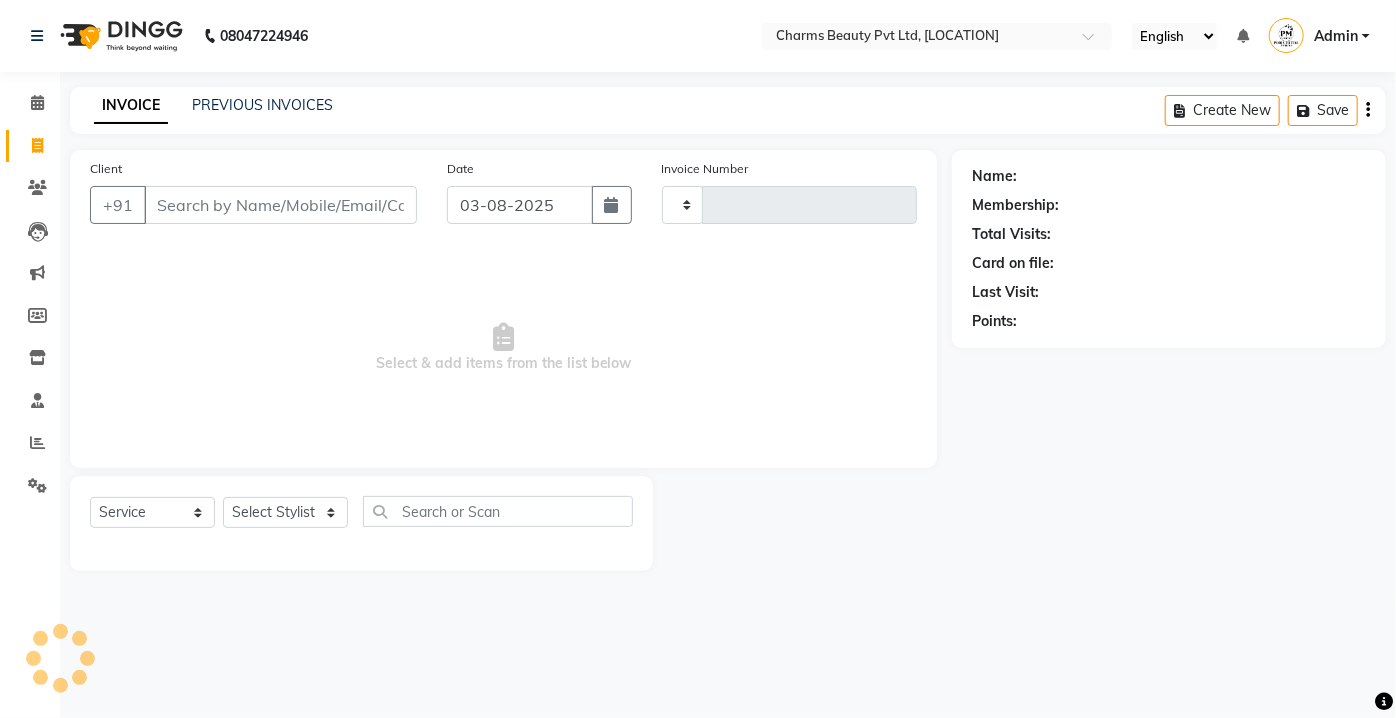type on "1861" 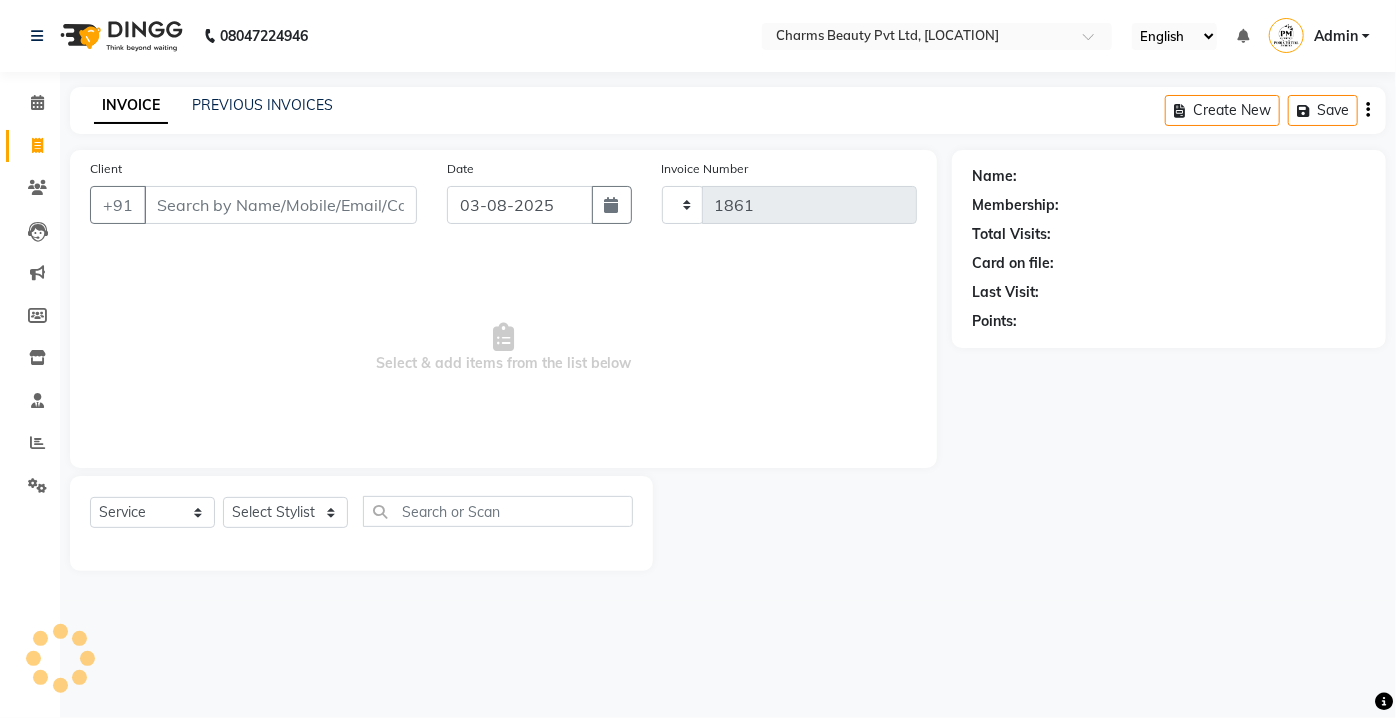 select on "3743" 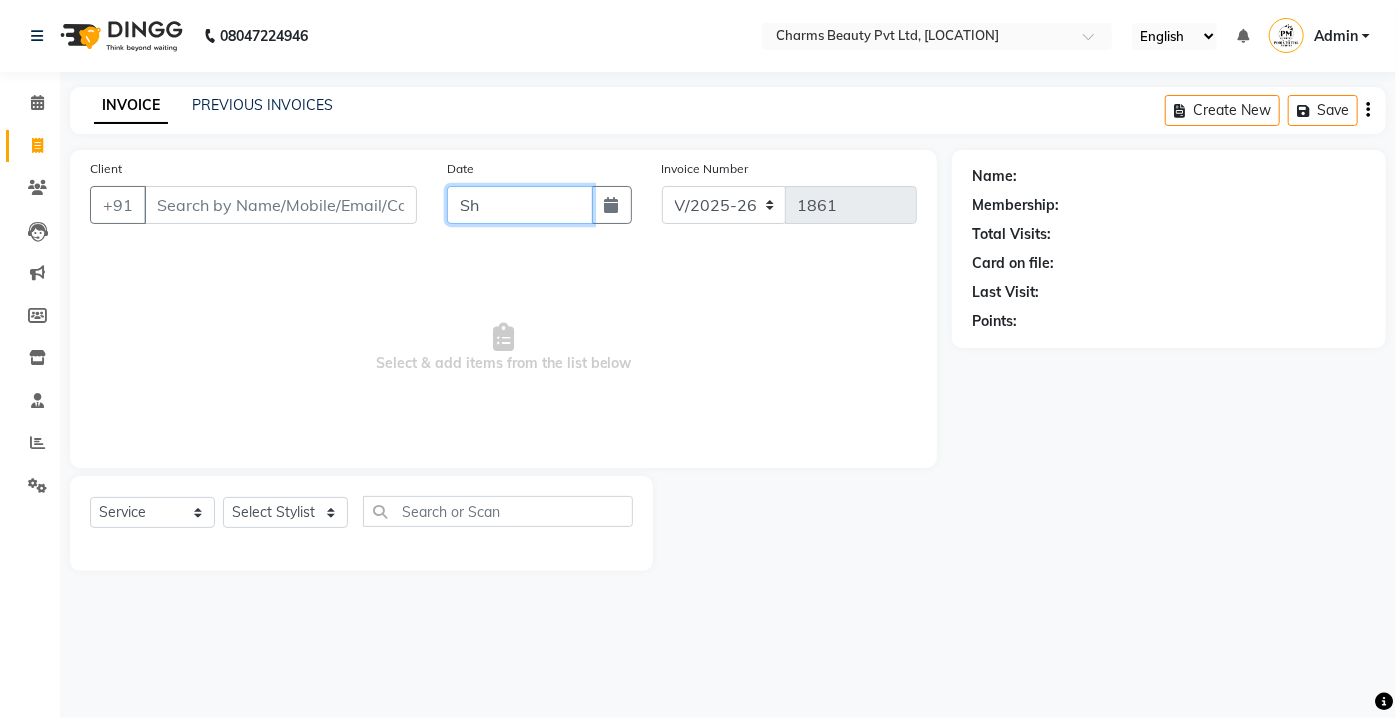type on "S" 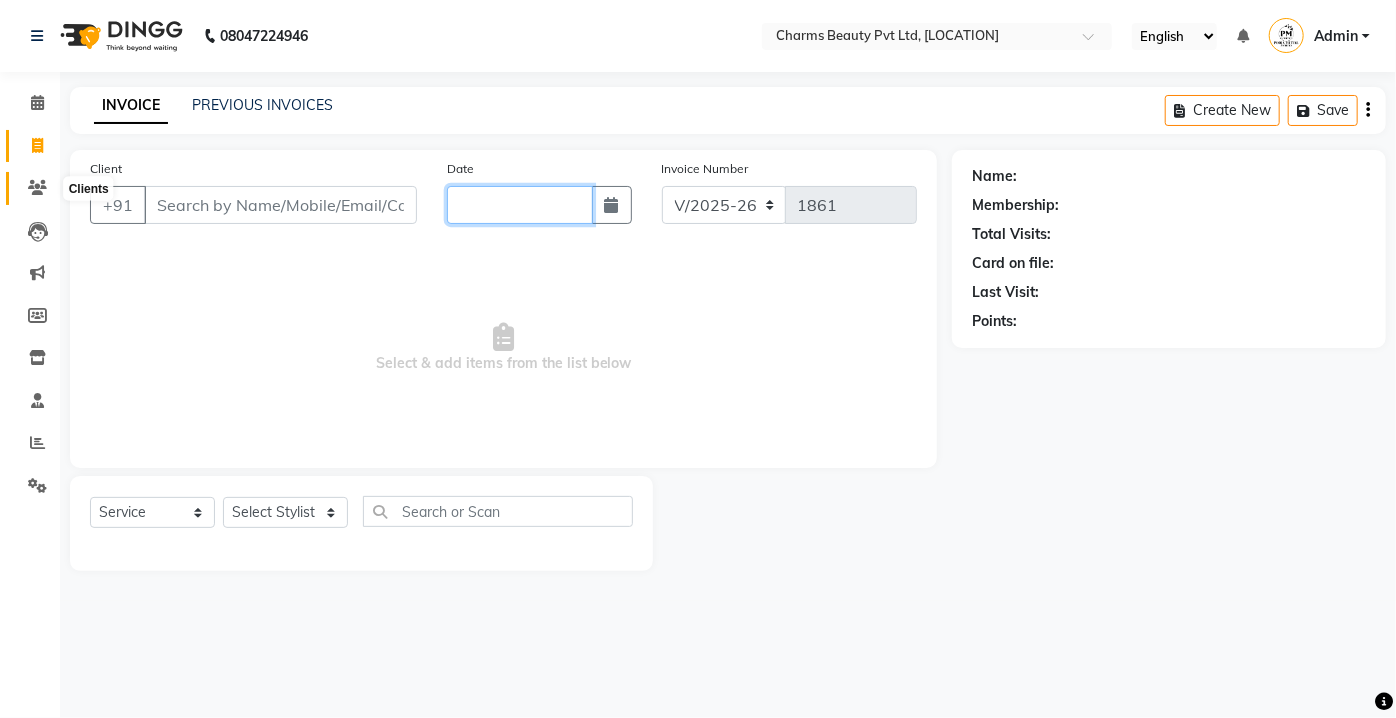 type 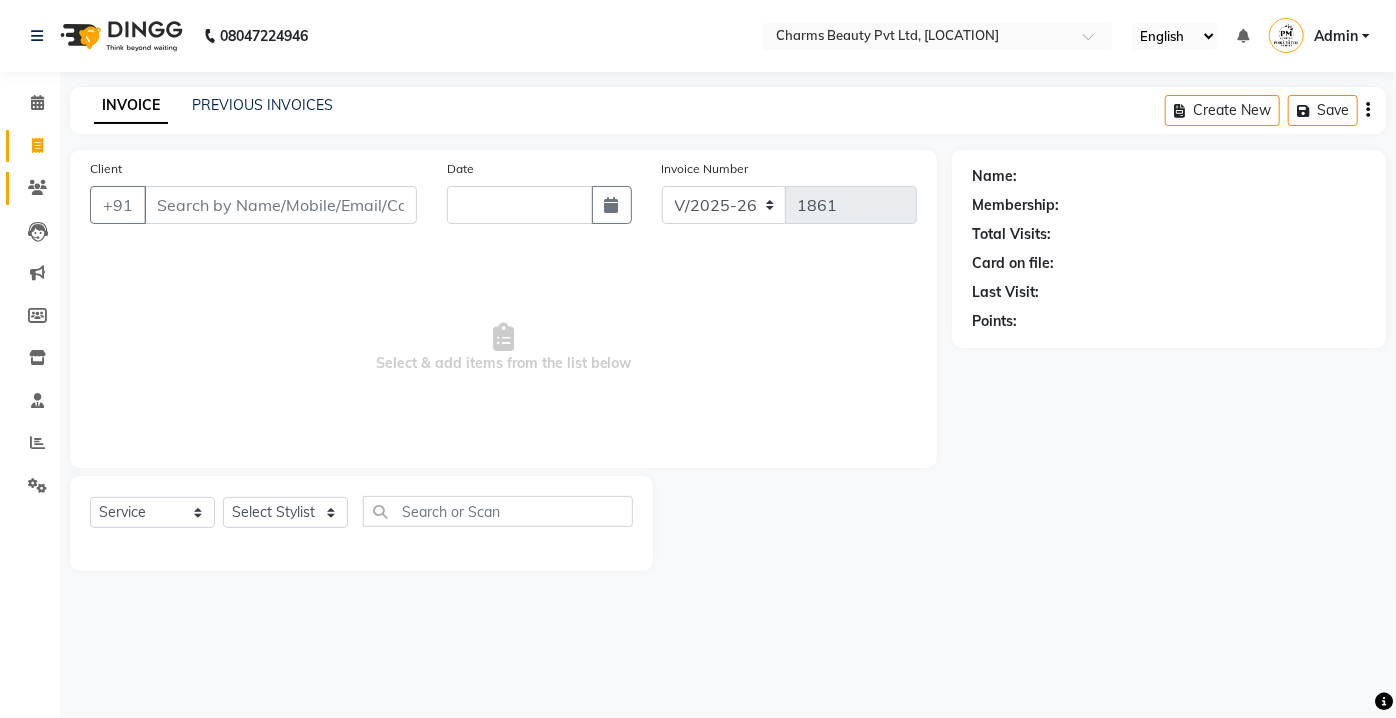 click on "Clients" 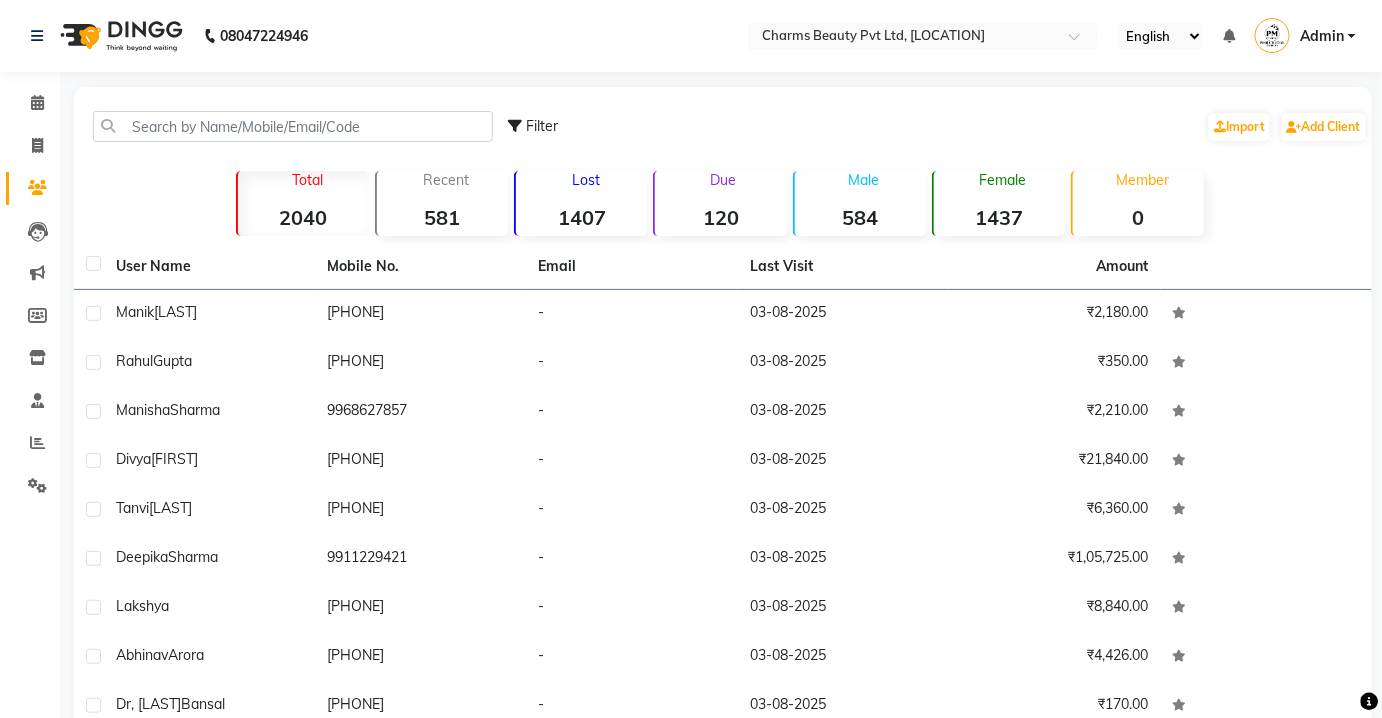 click on "Invoice" 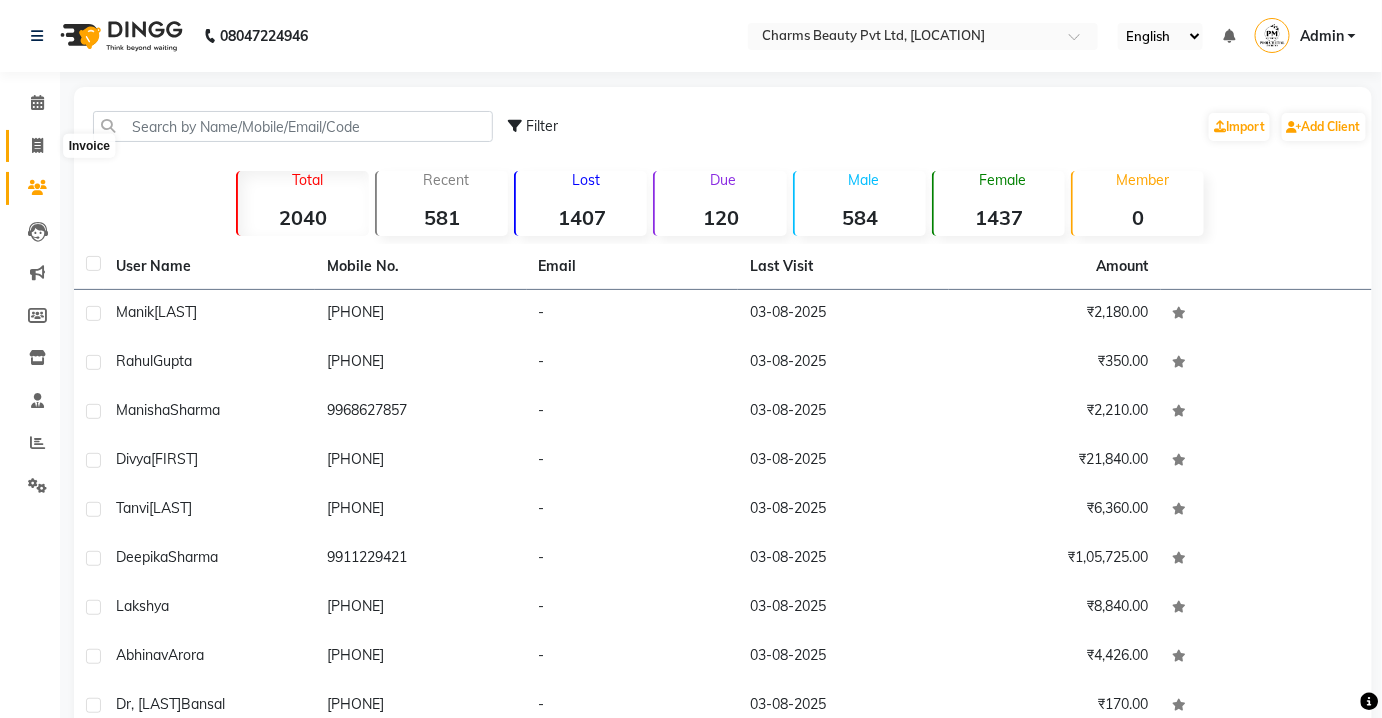 click 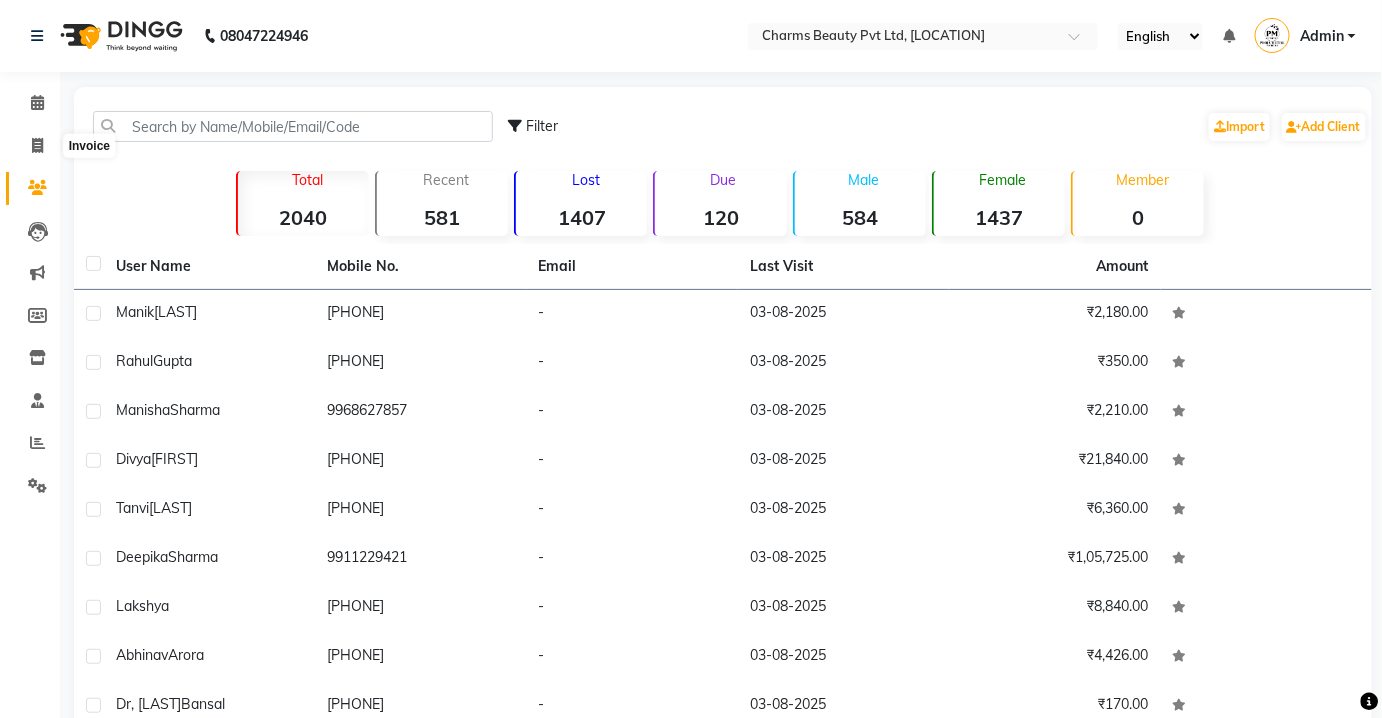 select on "3743" 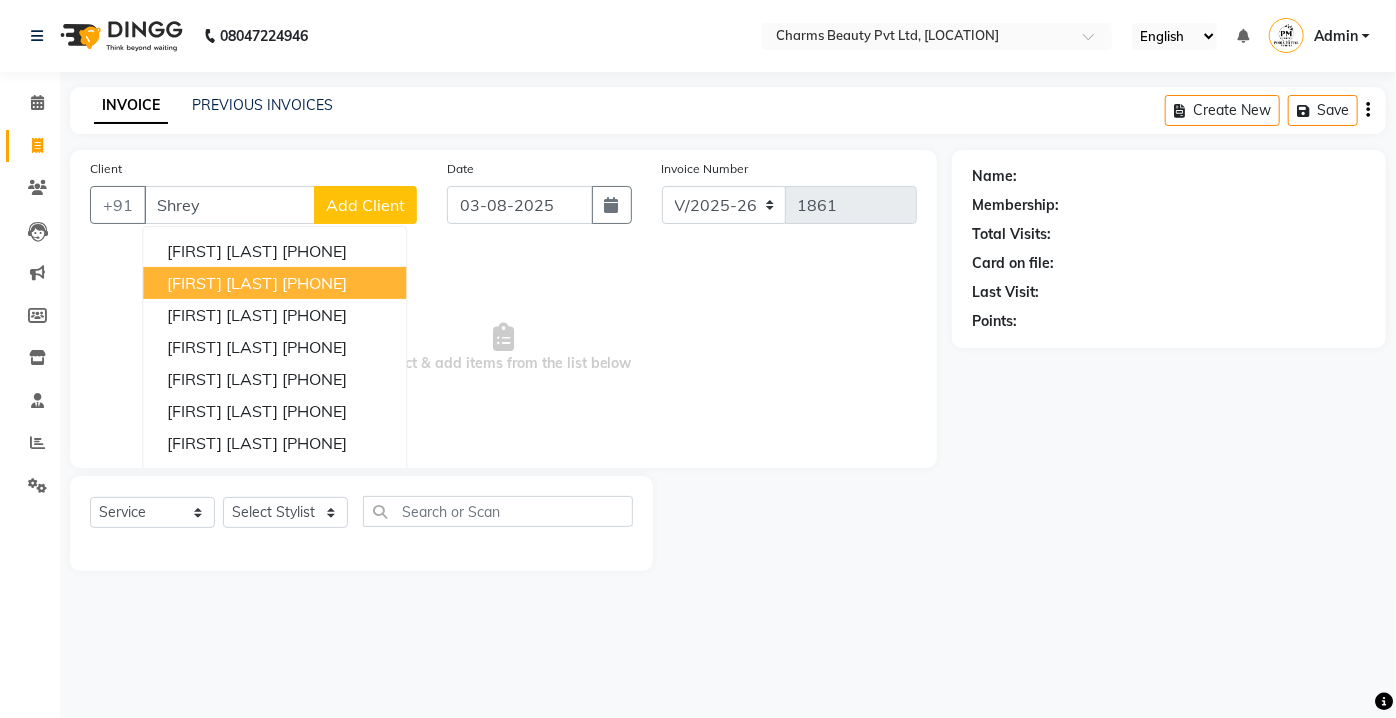 click on "[FIRST] [LAST]" at bounding box center (222, 283) 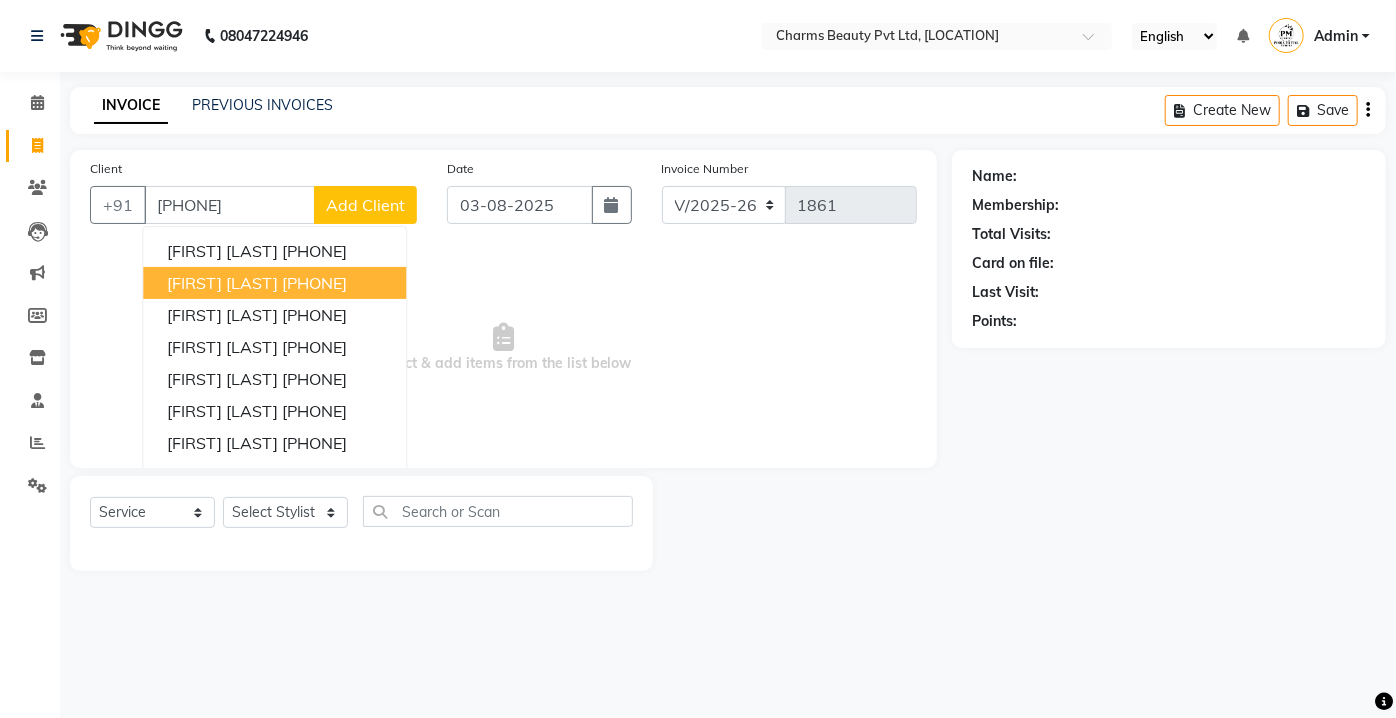 type on "[PHONE]" 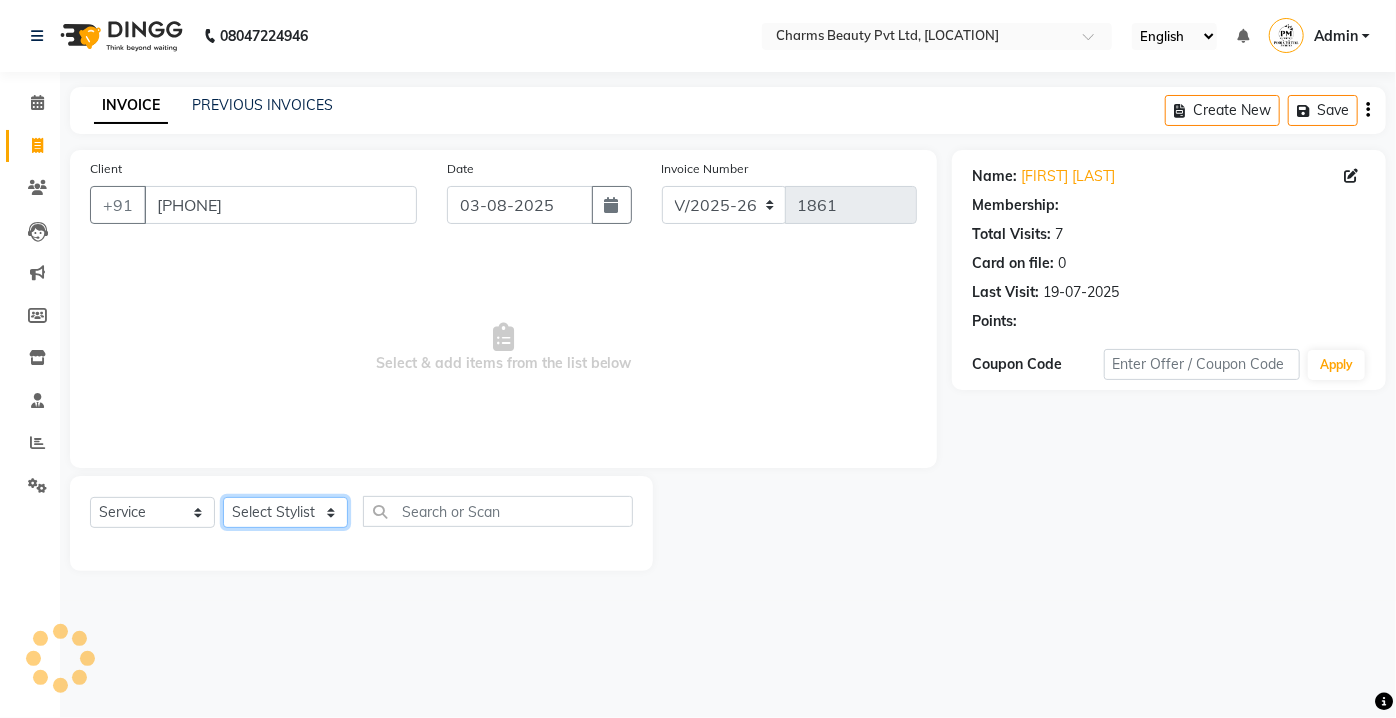 select on "1: Object" 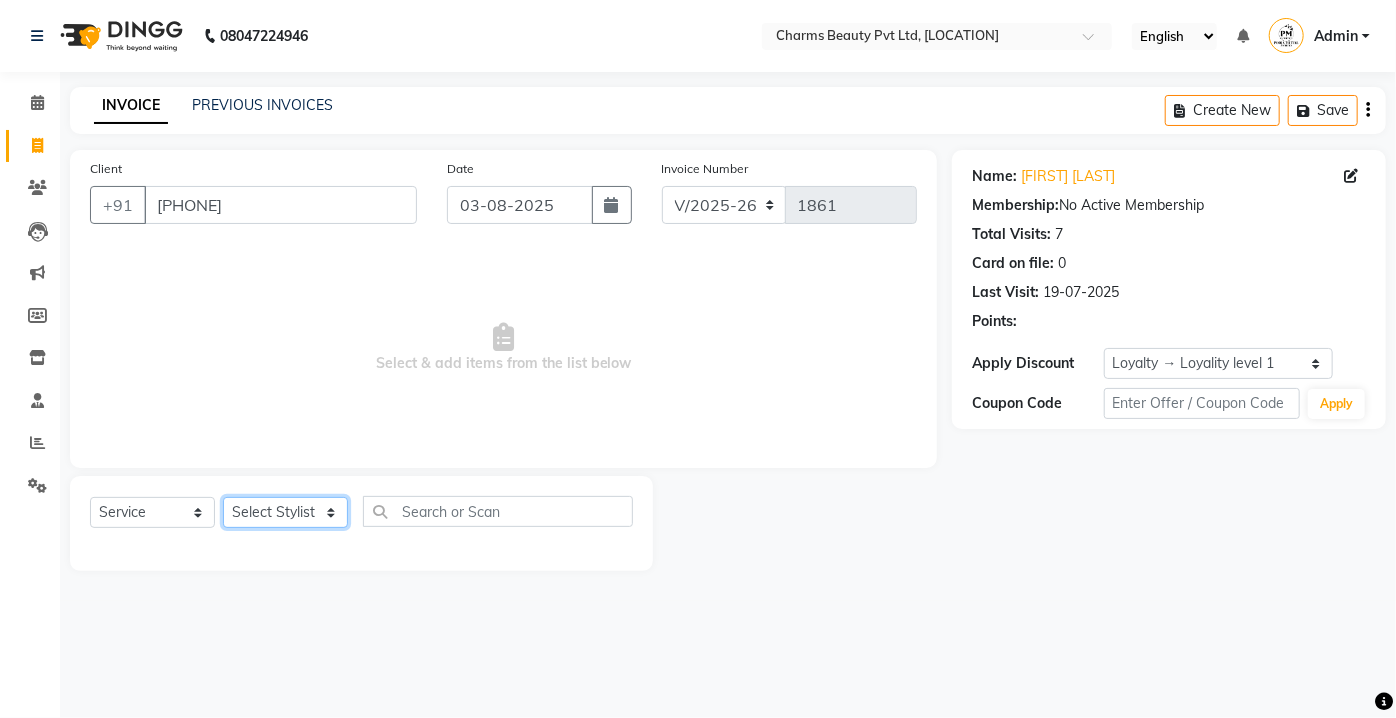 drag, startPoint x: 332, startPoint y: 512, endPoint x: 326, endPoint y: 500, distance: 13.416408 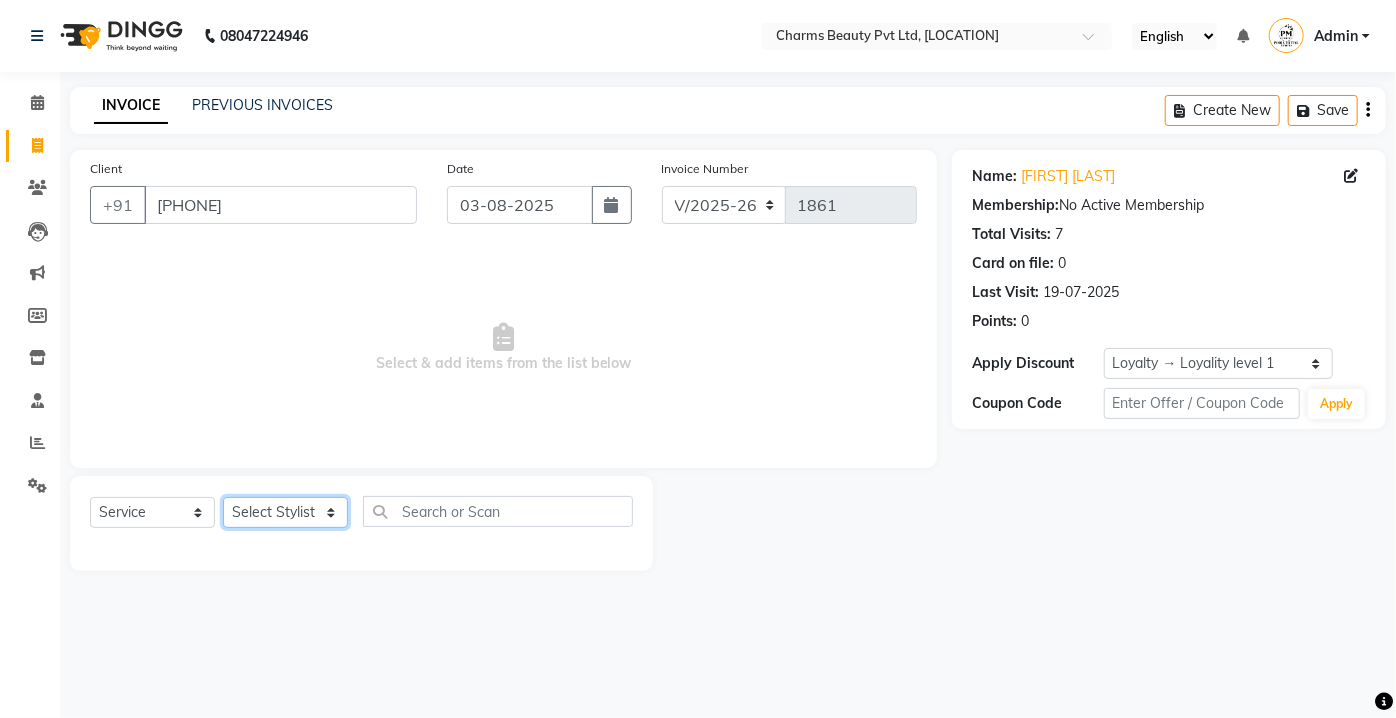 select on "43786" 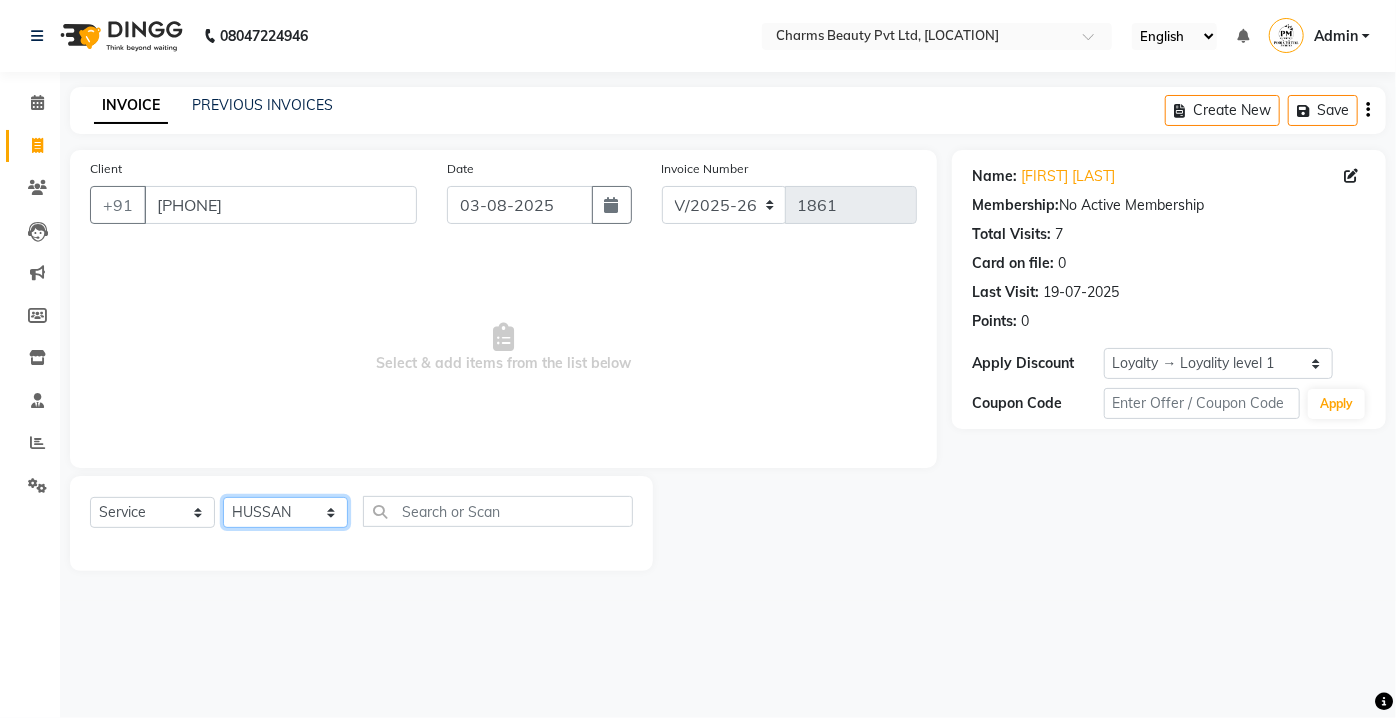 click on "Select Stylist Aarti Asif AZIZA BOBBY CHARMAYNE CHARMS DR. POOJA MITTAL HINA HUSSAN NOSHAD RANI RAVI SOOD  SAKSHI SANTOSH SAPNA TABBASUM" 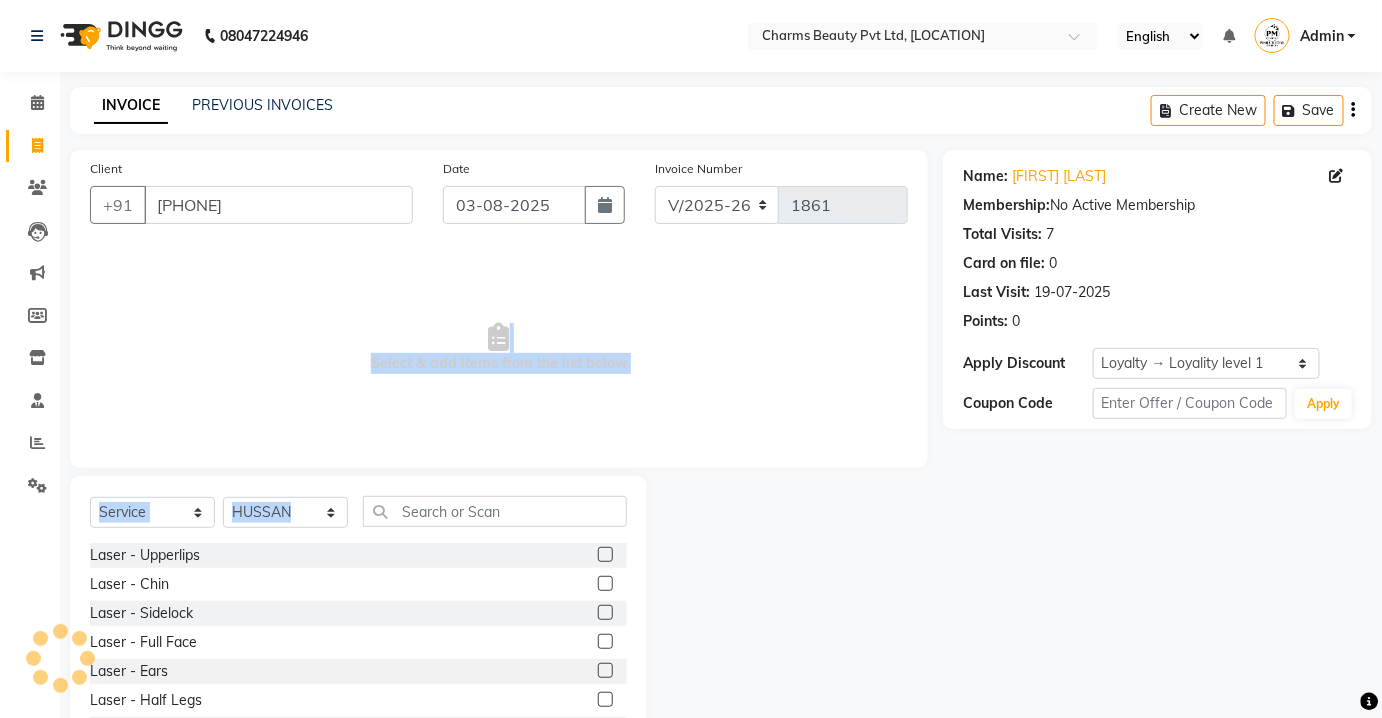 drag, startPoint x: 402, startPoint y: 469, endPoint x: 412, endPoint y: 486, distance: 19.723083 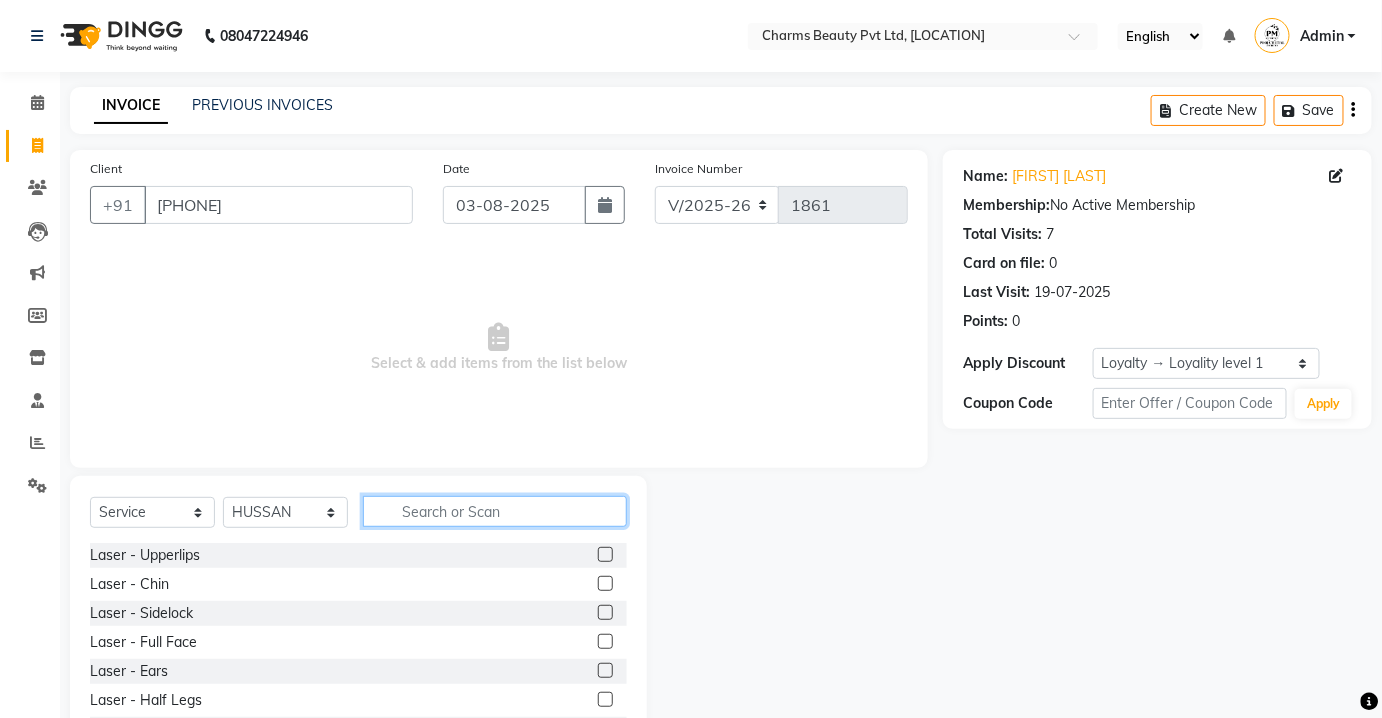click 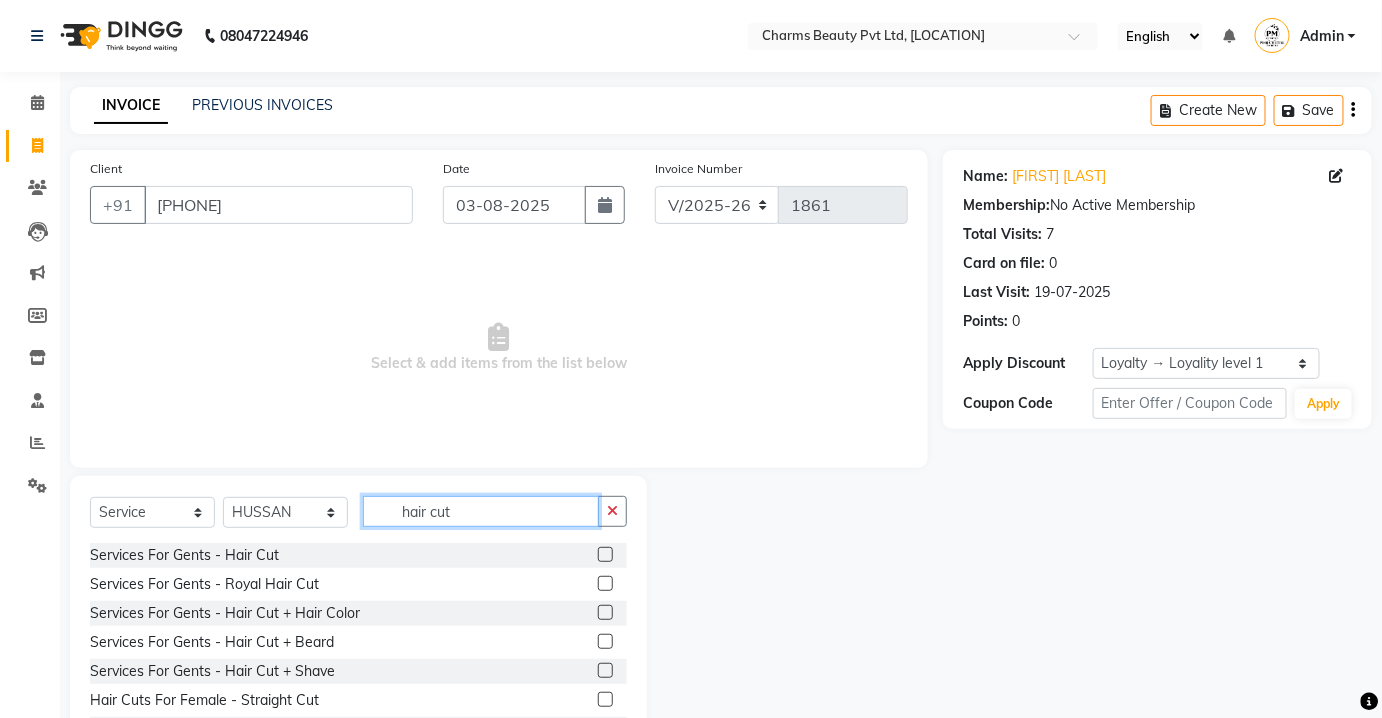 type on "hair cut" 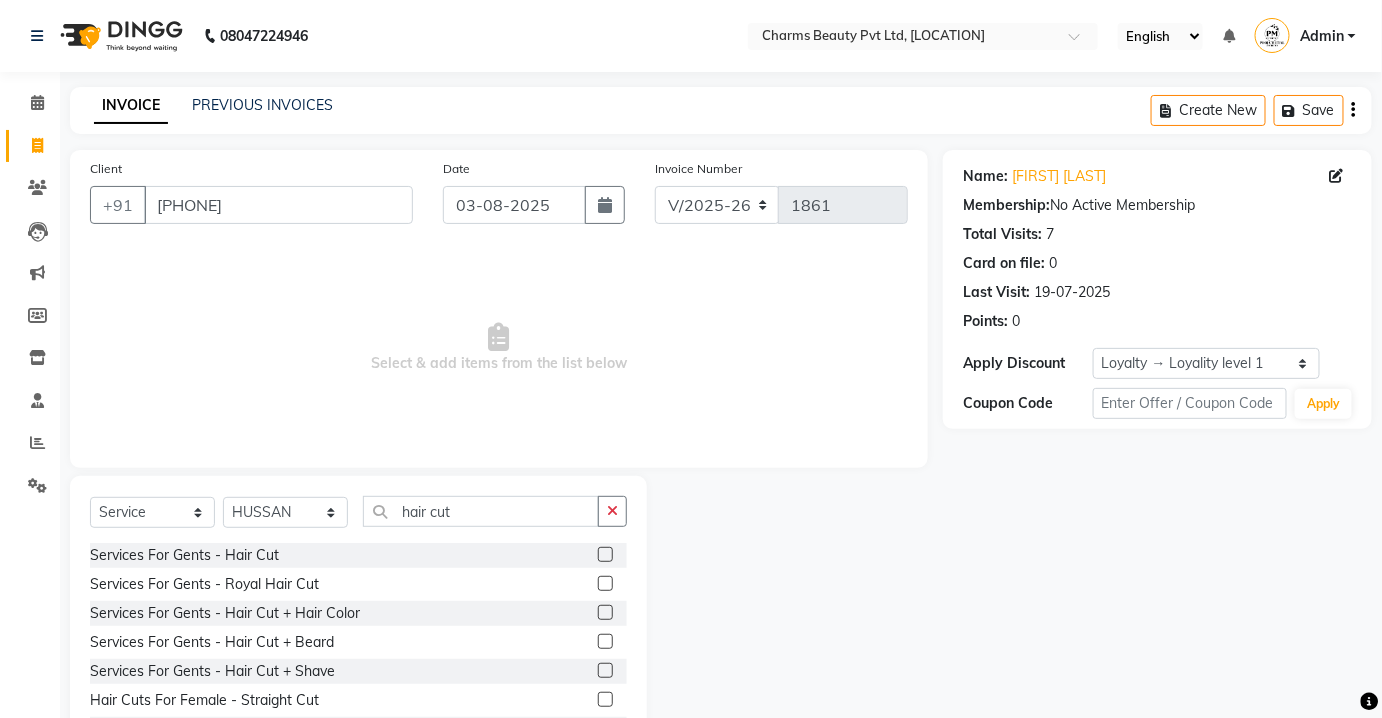 click 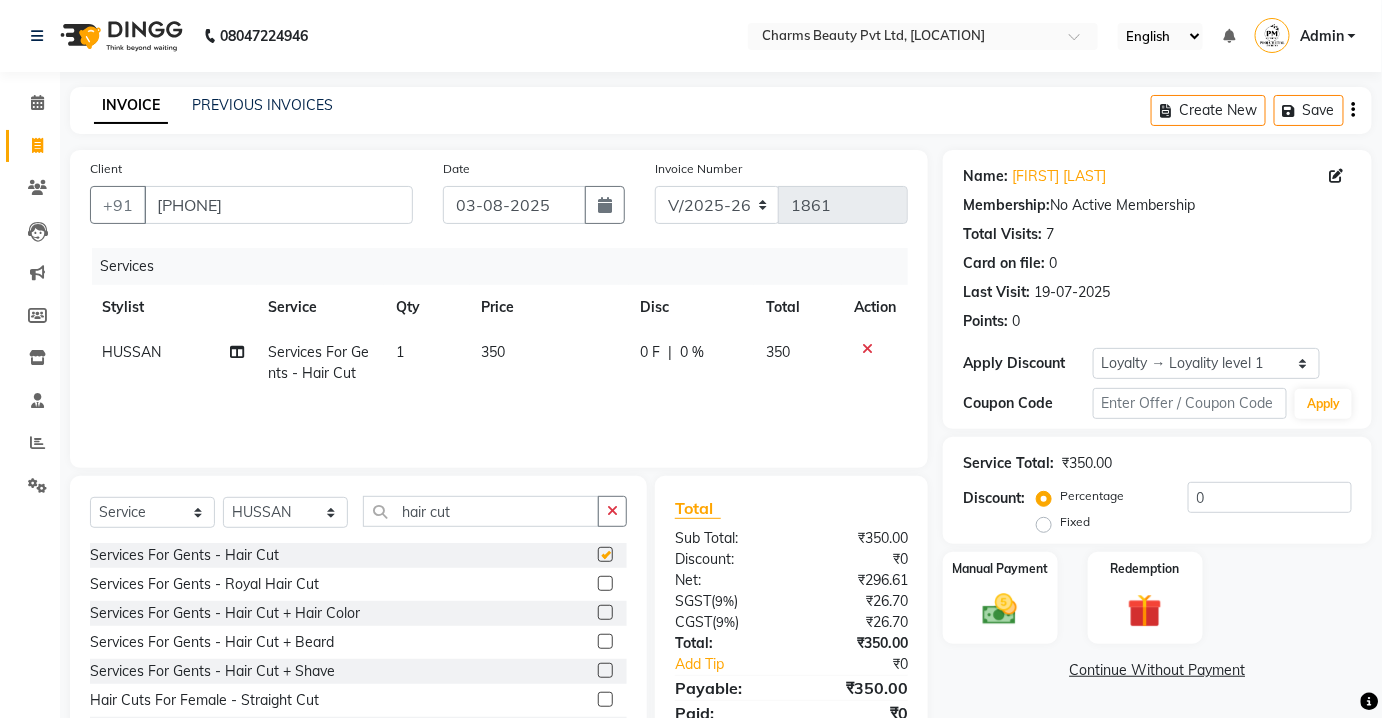 checkbox on "false" 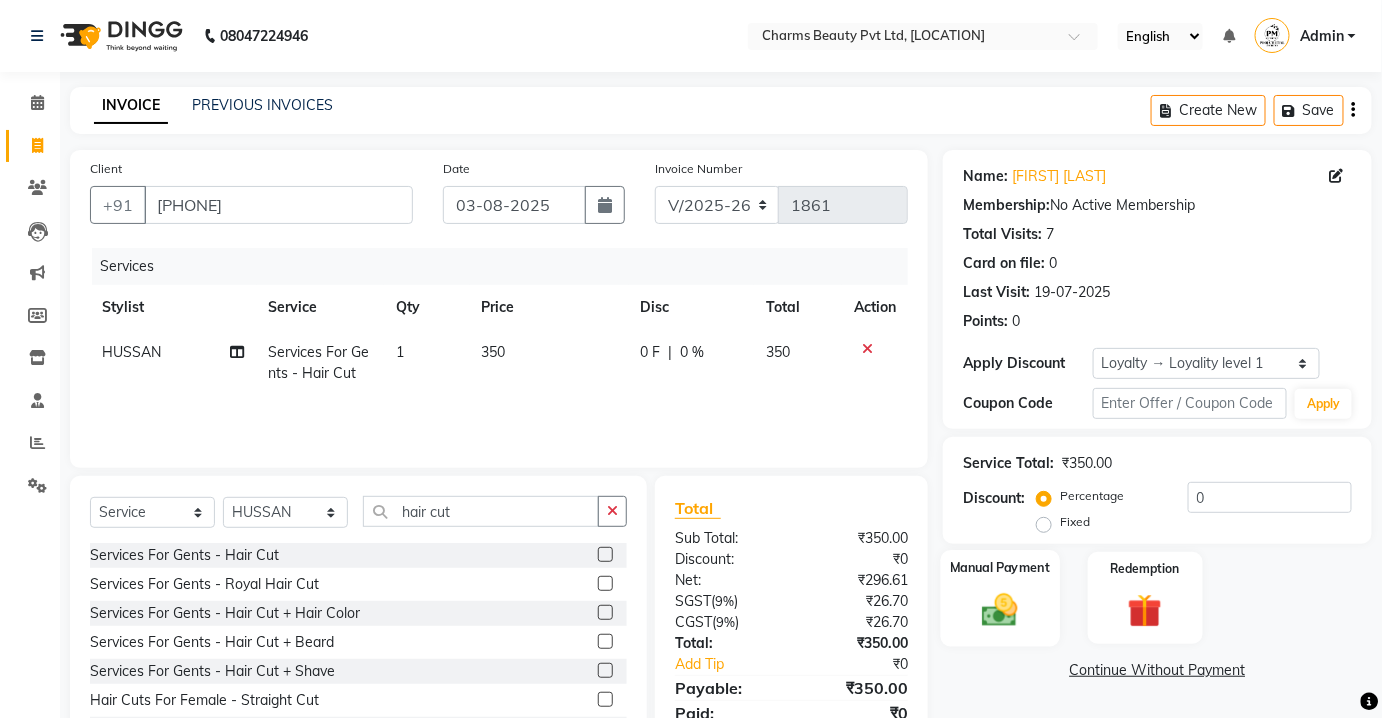scroll, scrollTop: 82, scrollLeft: 0, axis: vertical 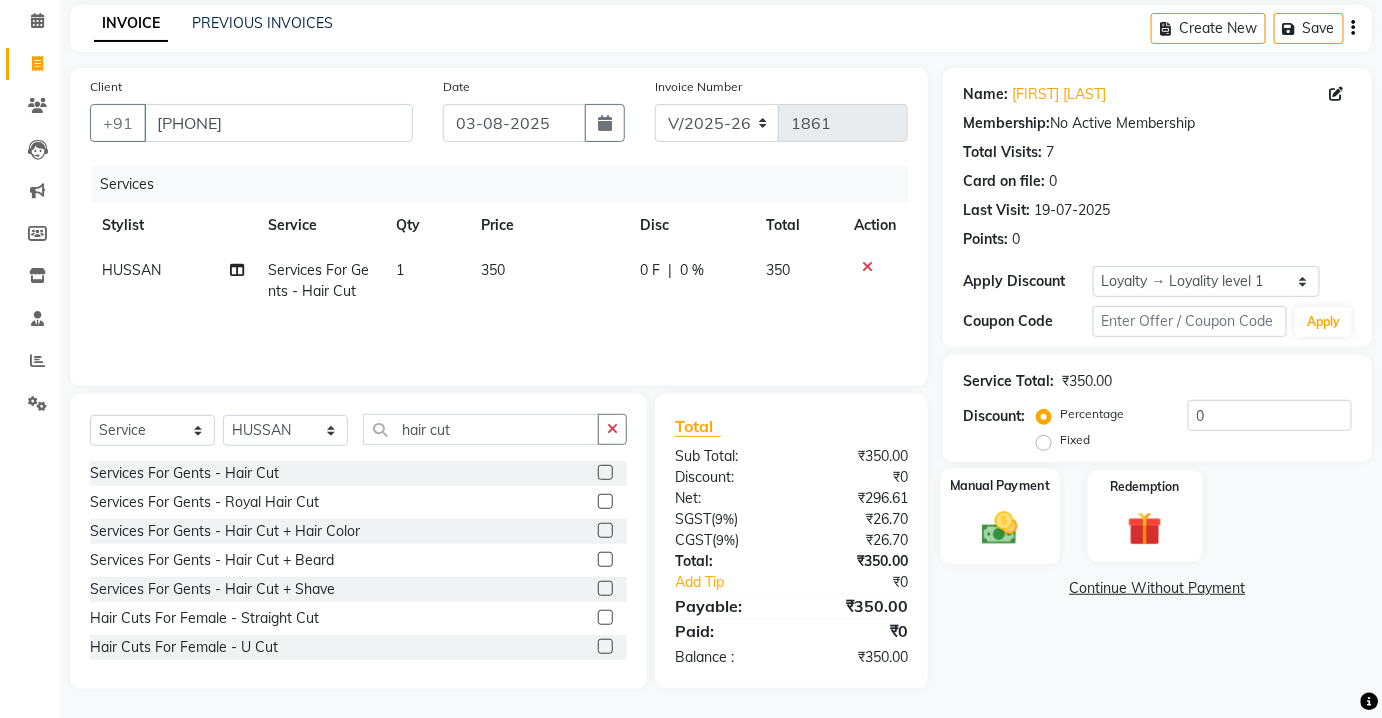 click 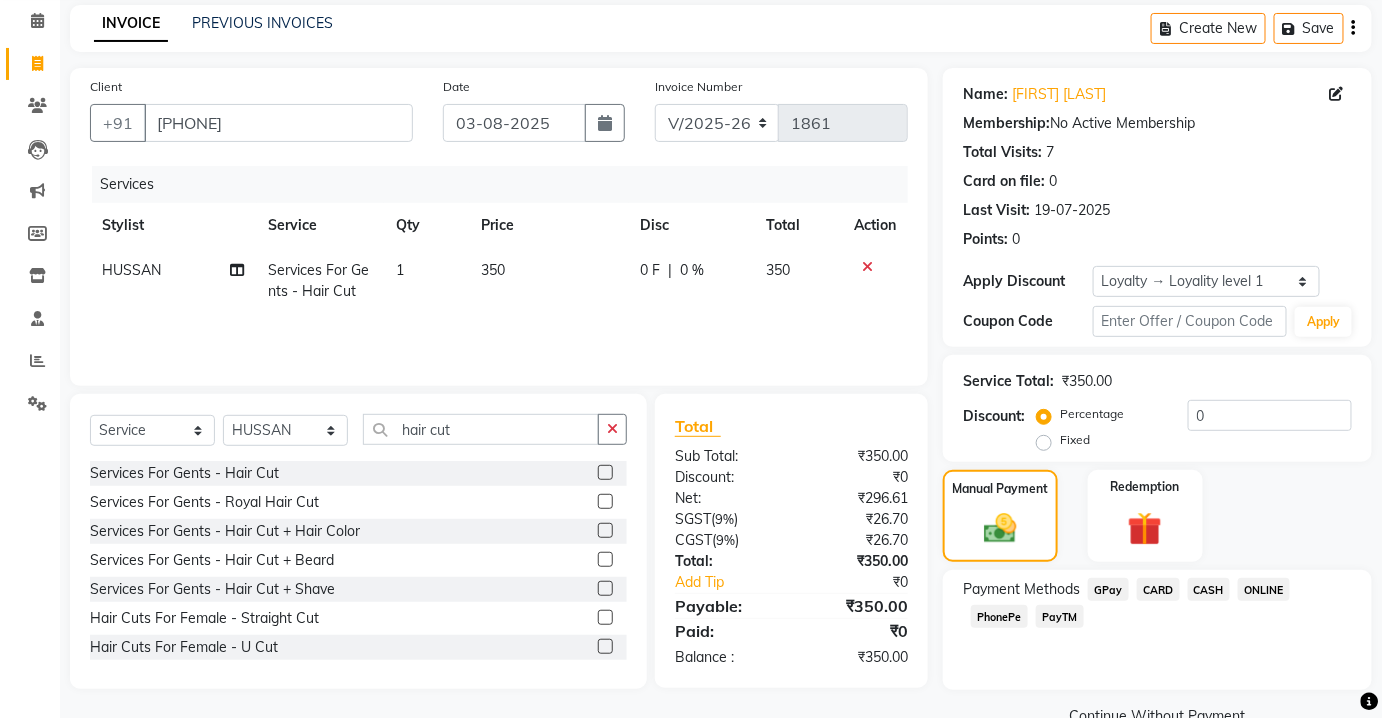 click on "CASH" 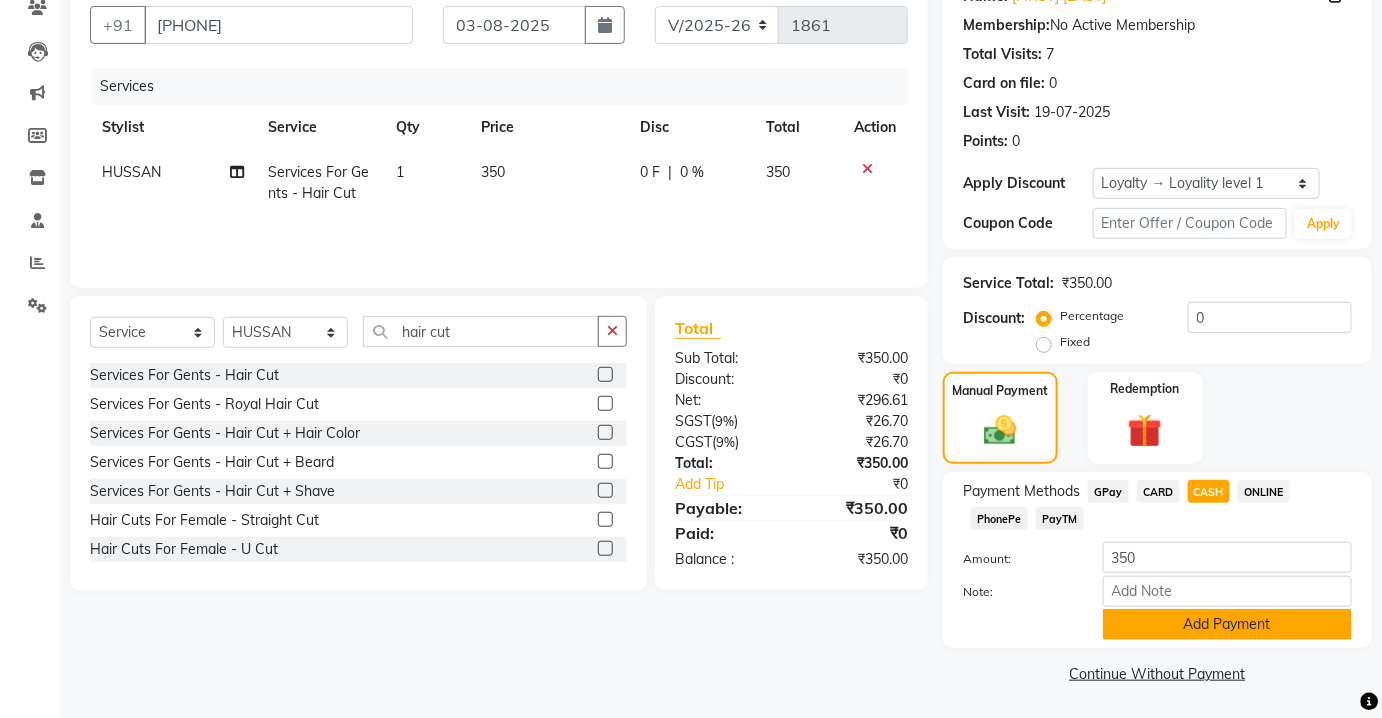click on "Add Payment" 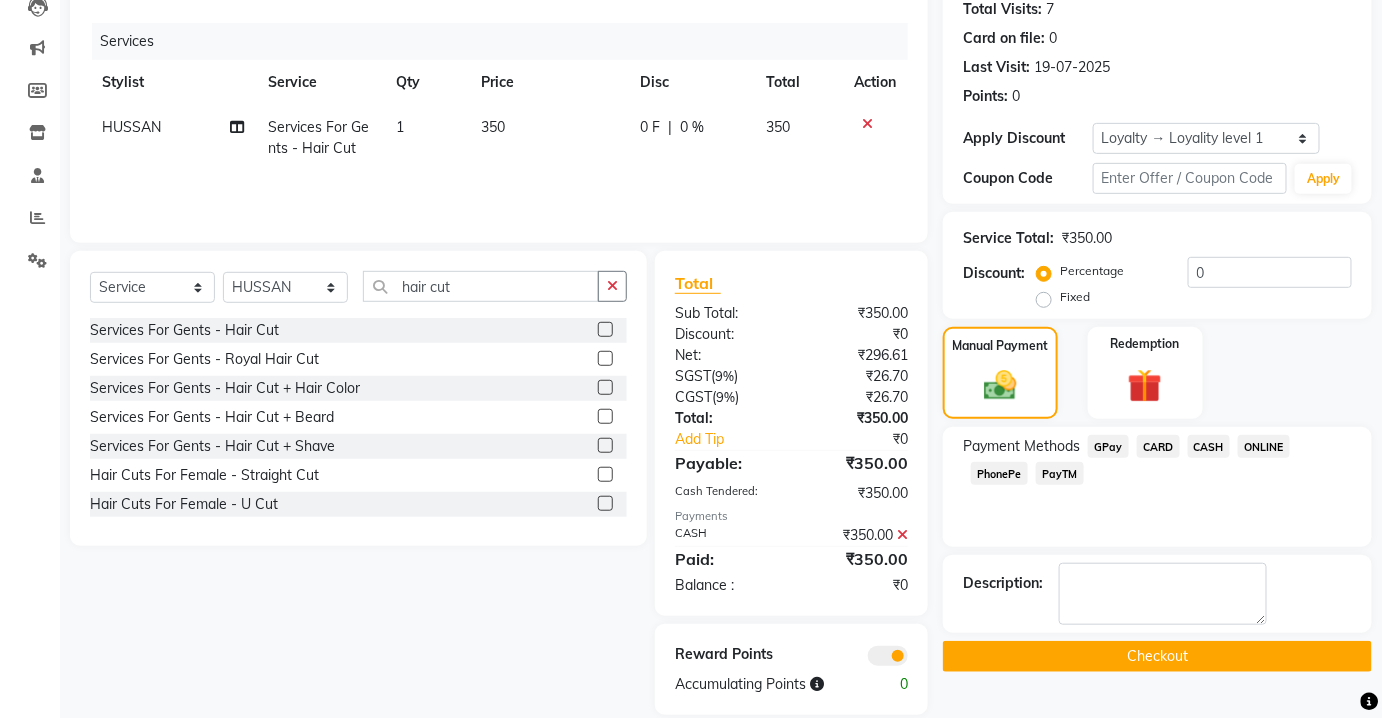 scroll, scrollTop: 250, scrollLeft: 0, axis: vertical 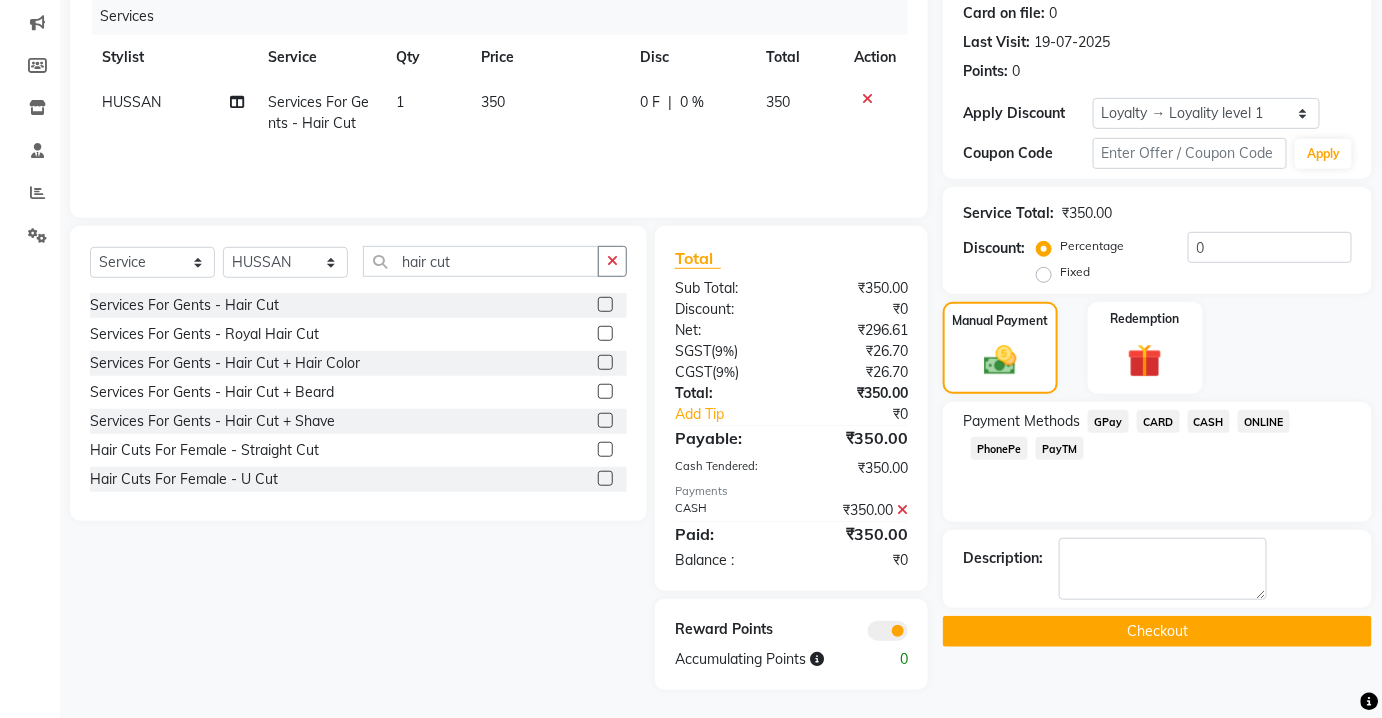 click 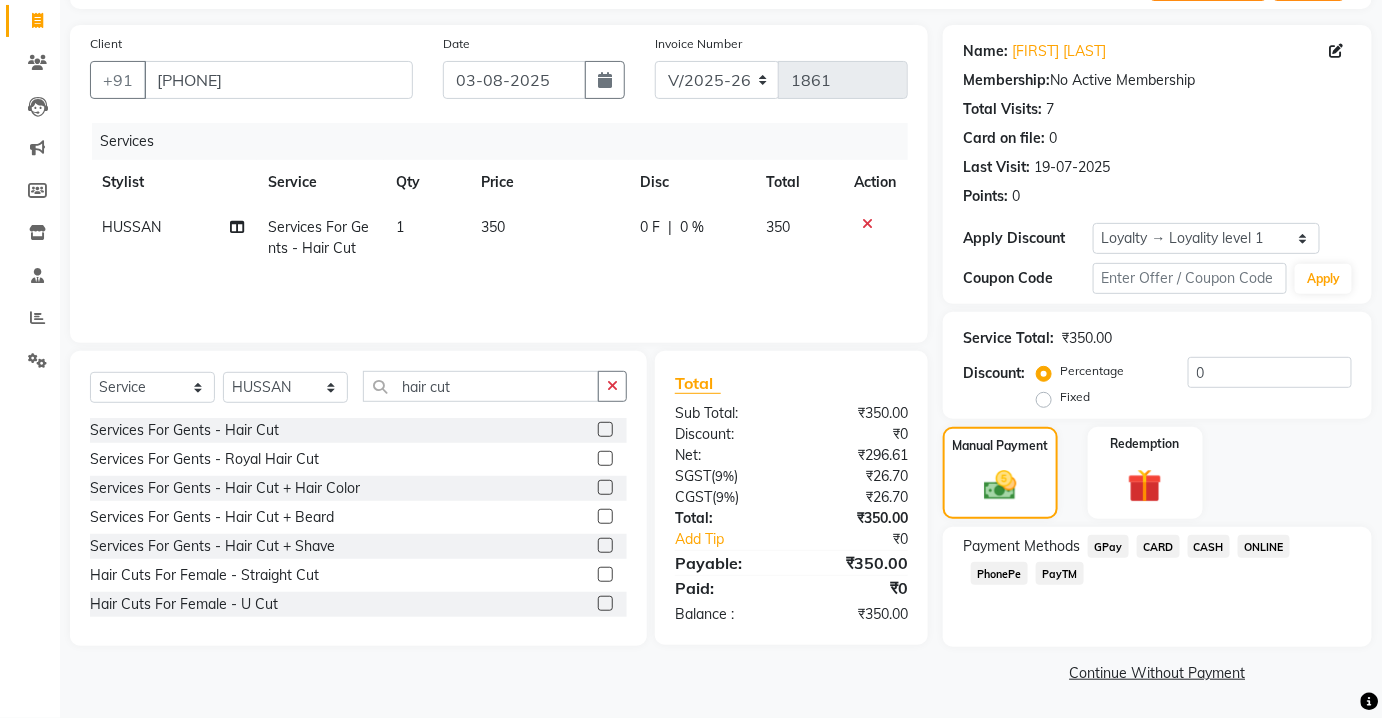 scroll, scrollTop: 124, scrollLeft: 0, axis: vertical 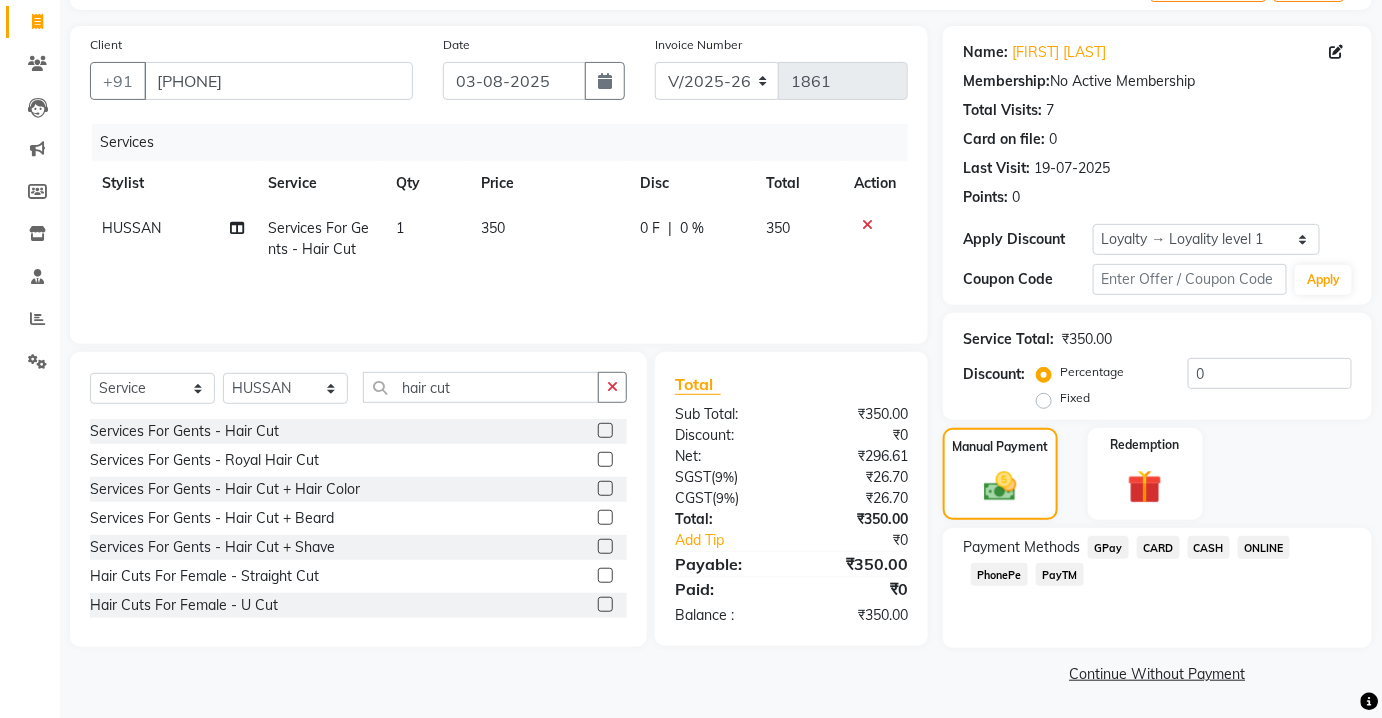 click on "PayTM" 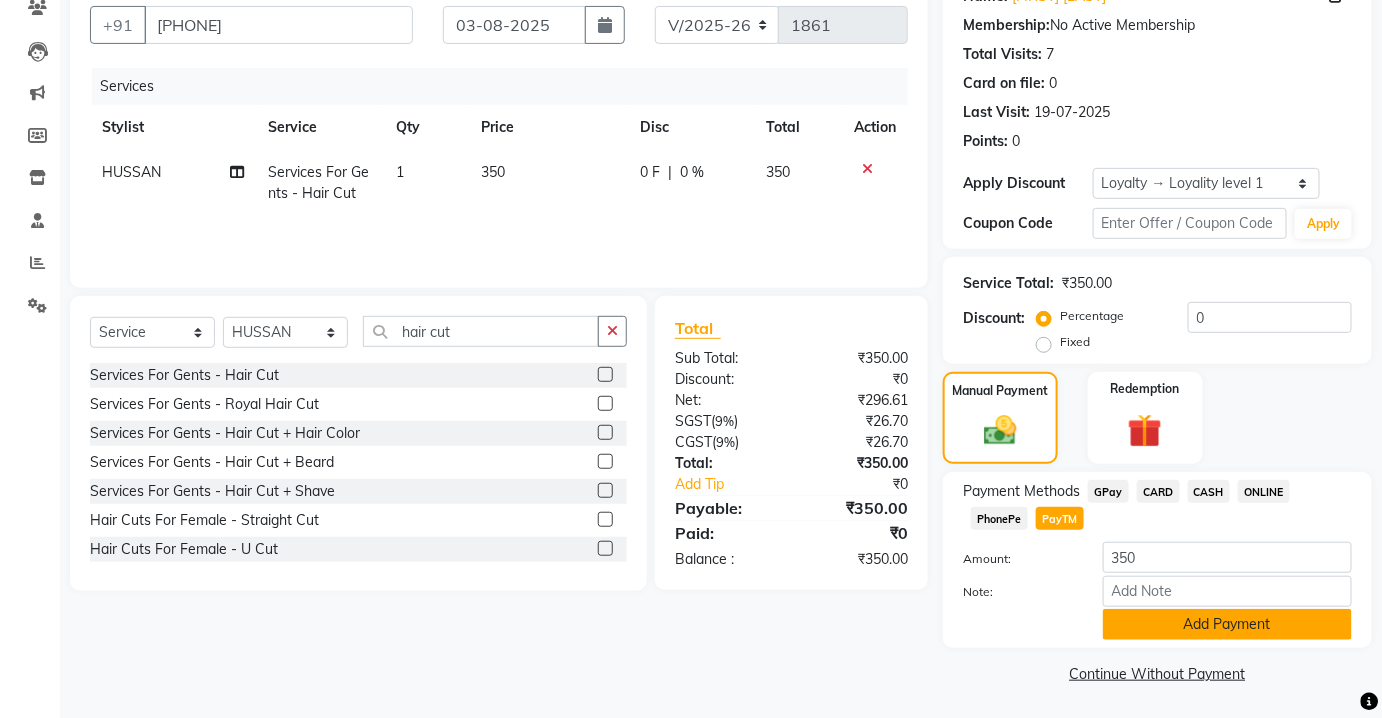 click on "Add Payment" 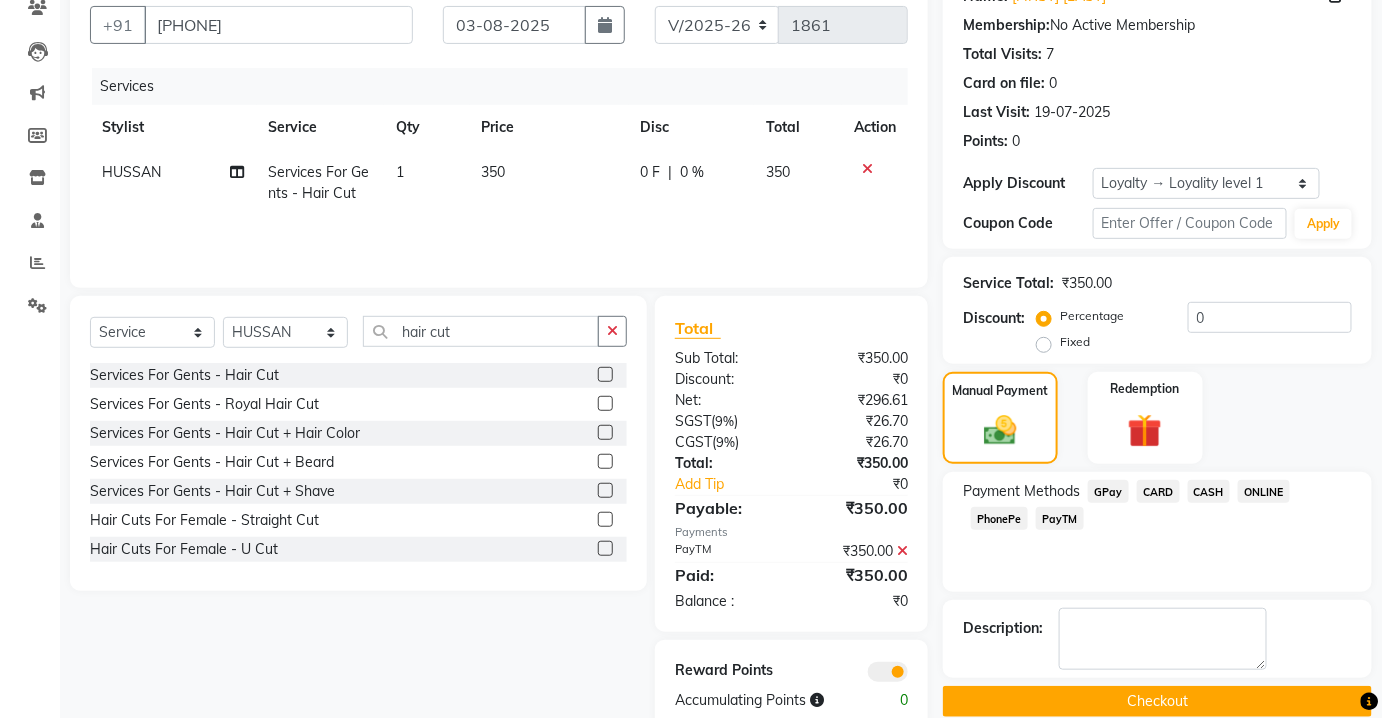 scroll, scrollTop: 221, scrollLeft: 0, axis: vertical 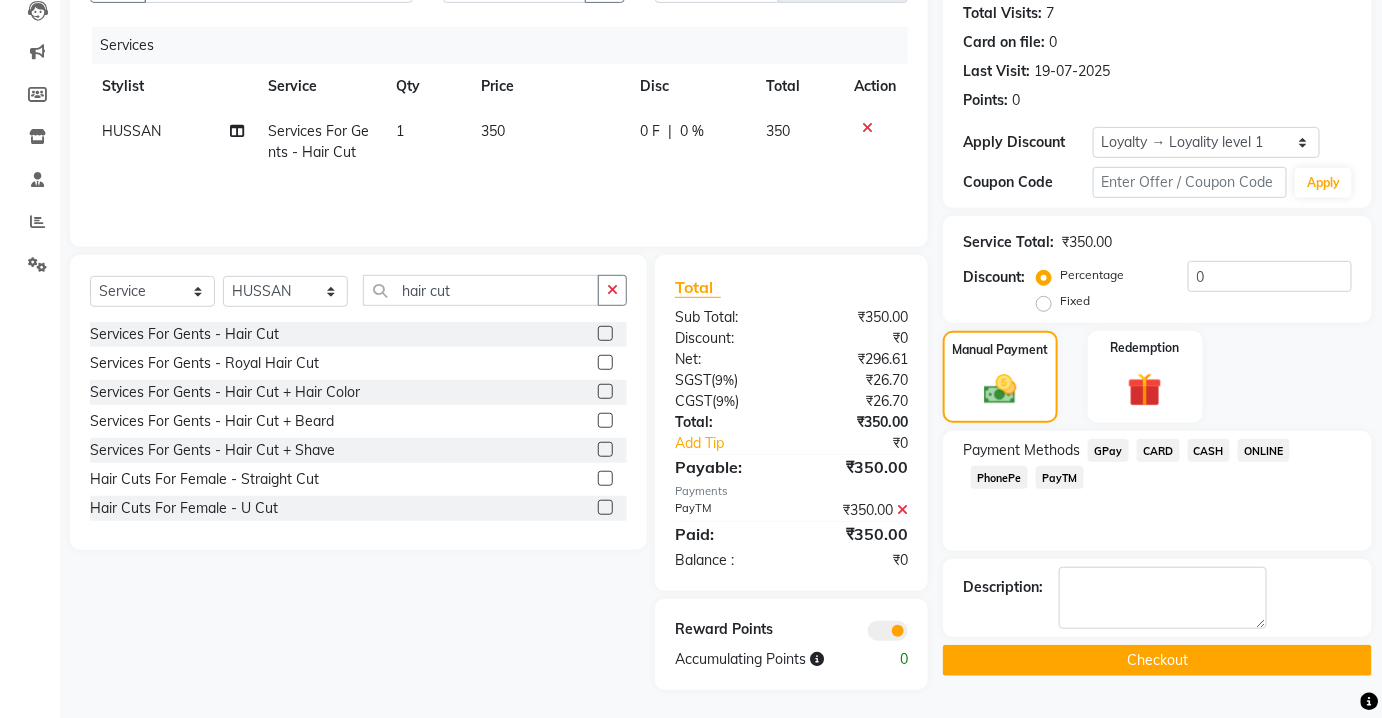 click on "Checkout" 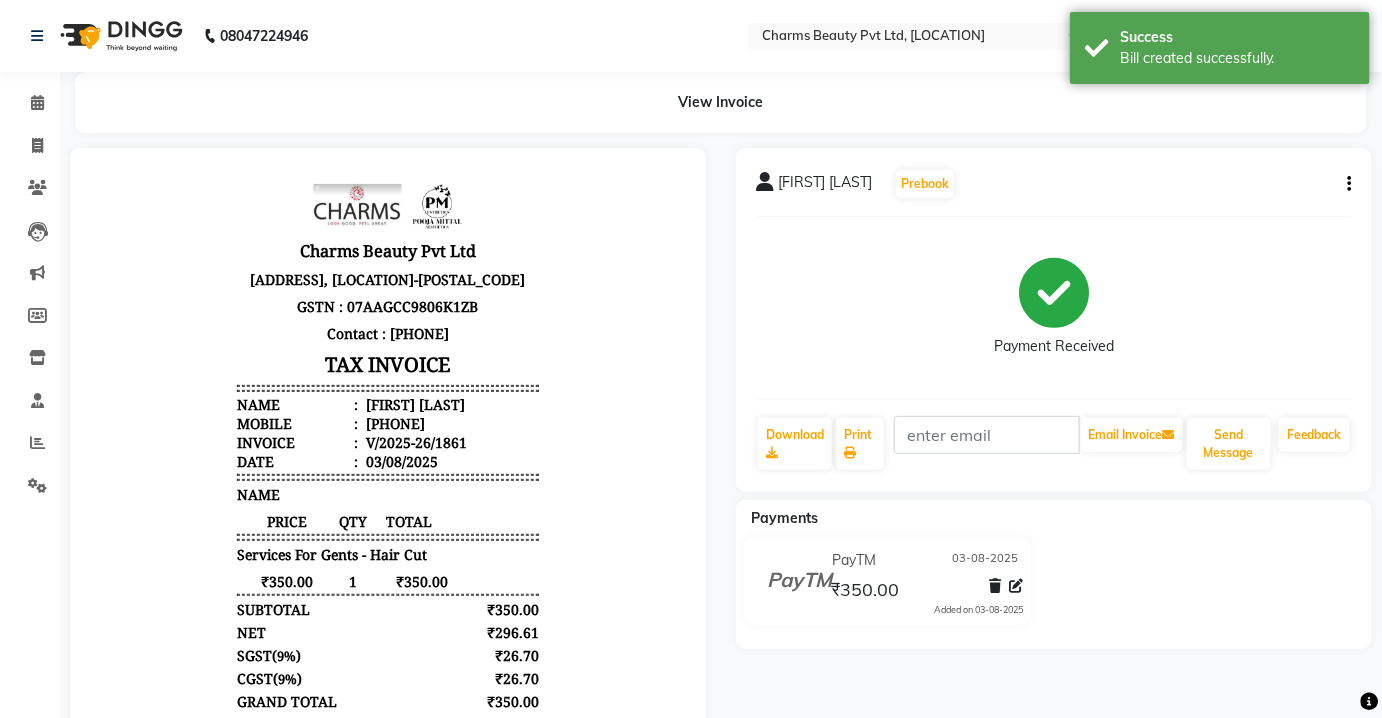 scroll, scrollTop: 0, scrollLeft: 0, axis: both 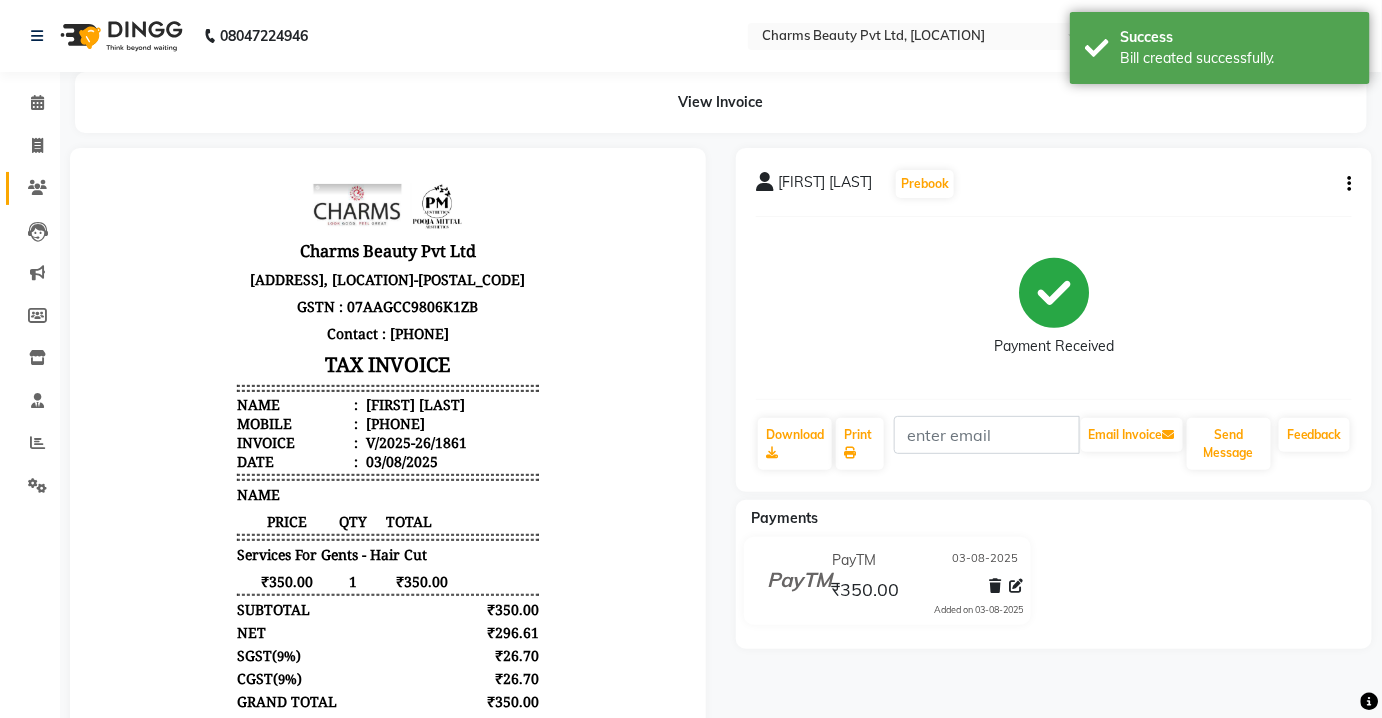 click on "Clients" 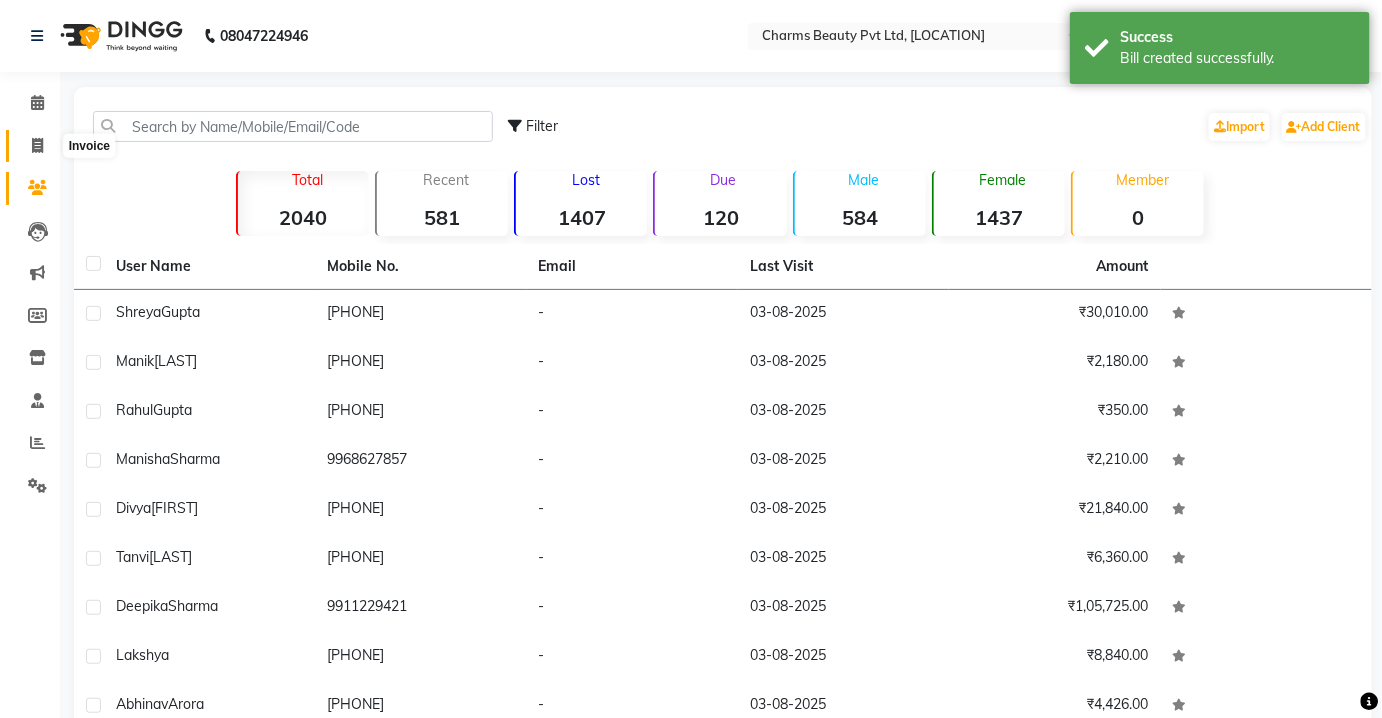 click 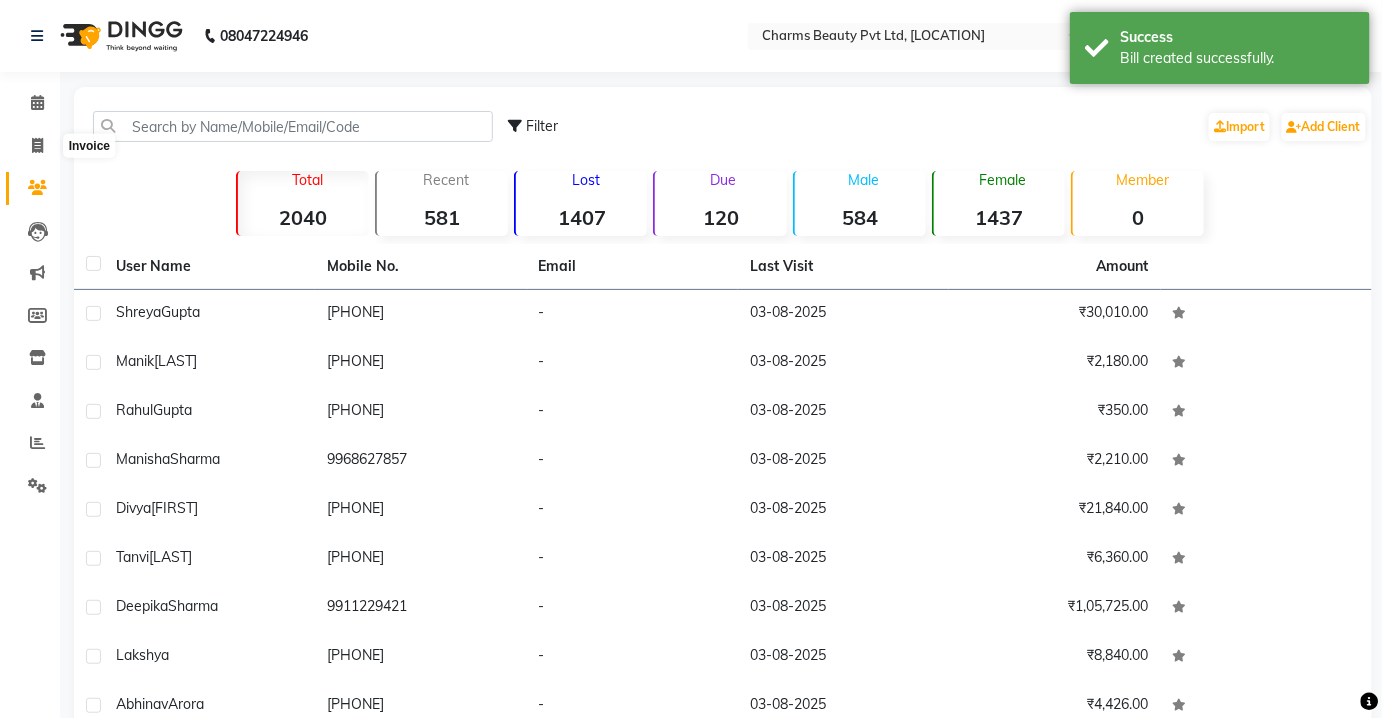 select on "3743" 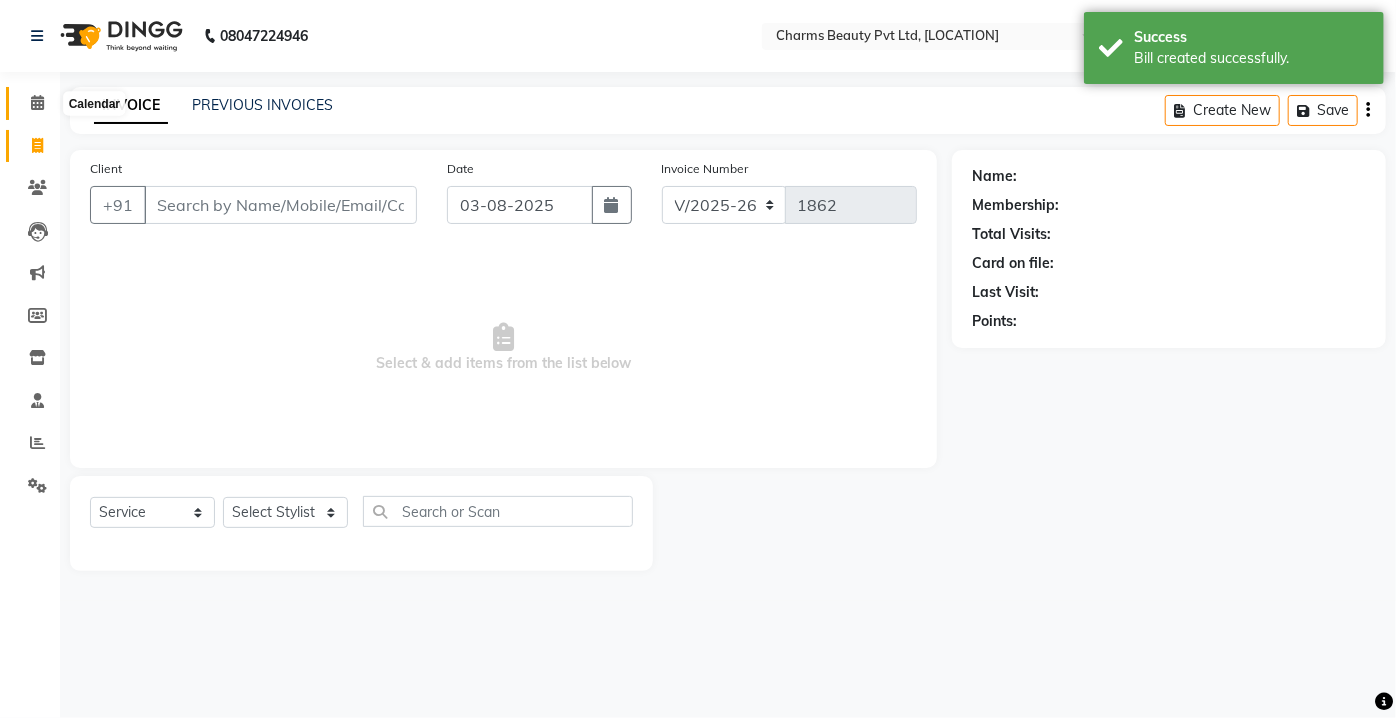 click 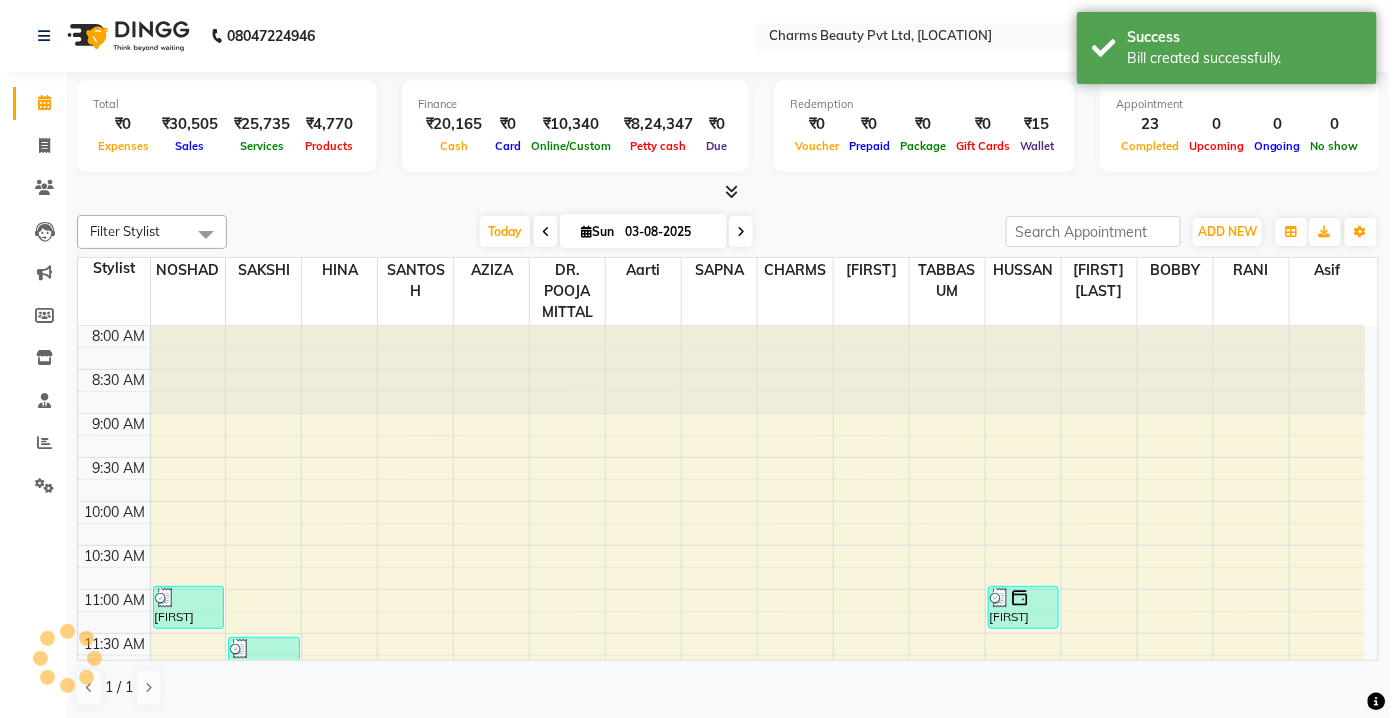 scroll, scrollTop: 0, scrollLeft: 0, axis: both 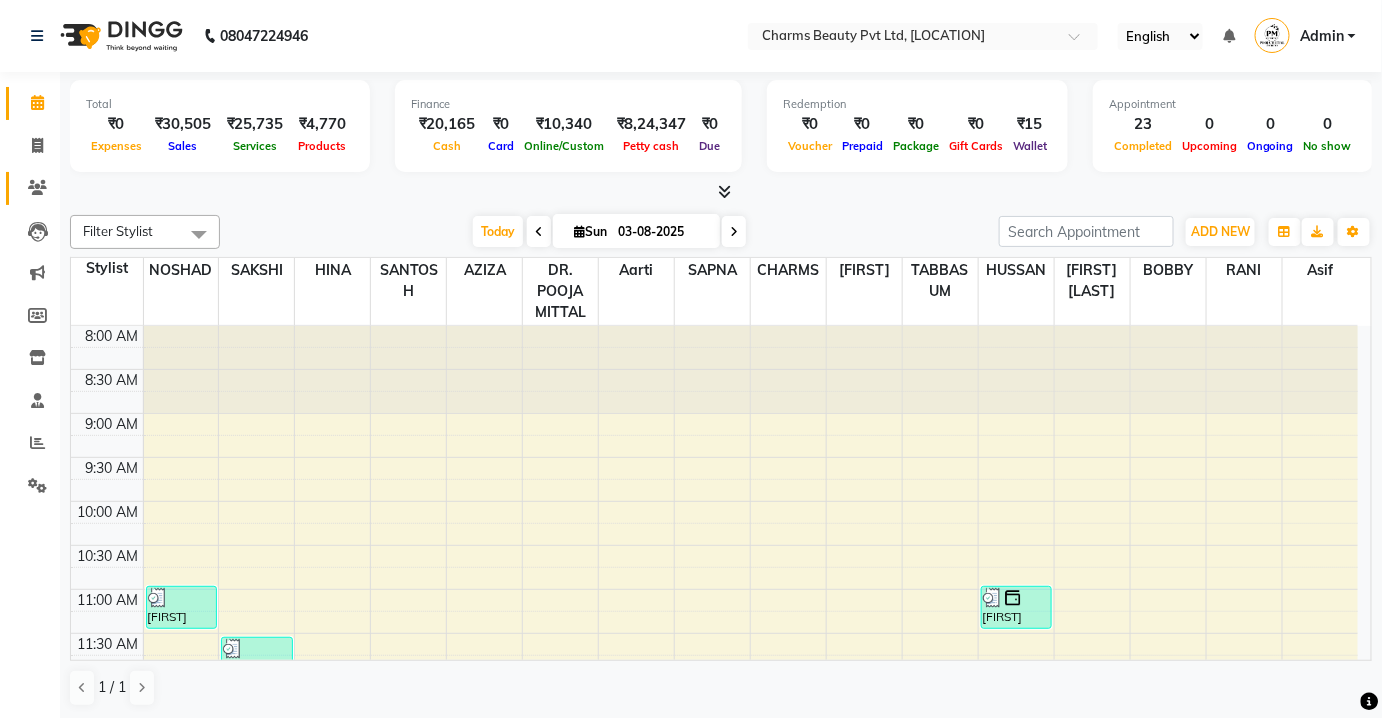 click on "Clients" 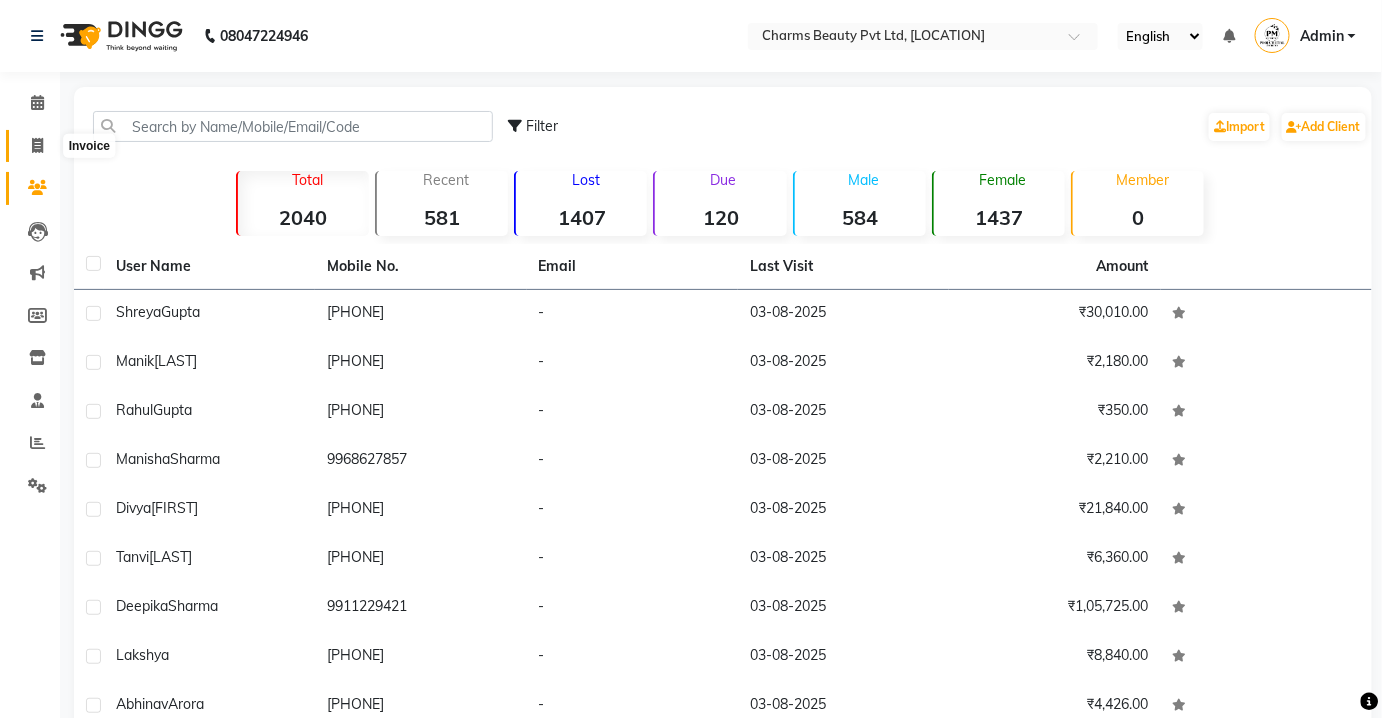 click 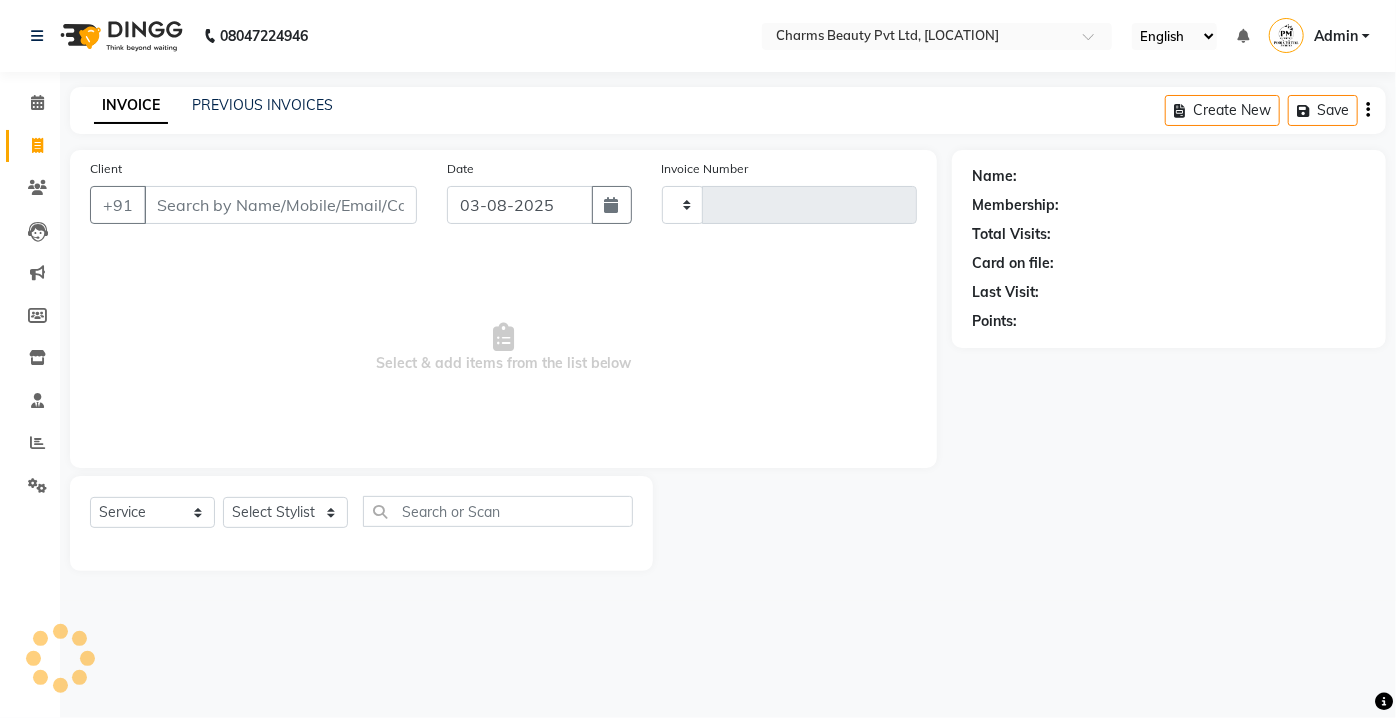 type on "1862" 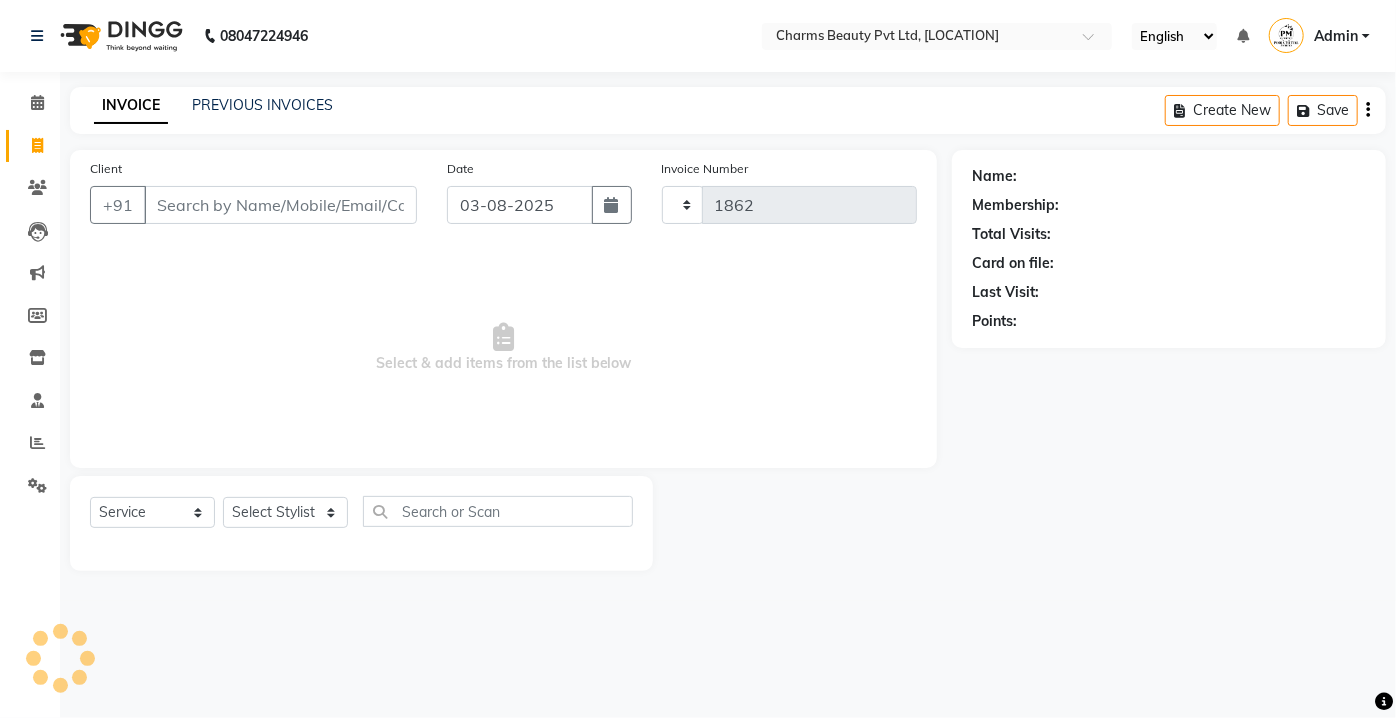 select on "3743" 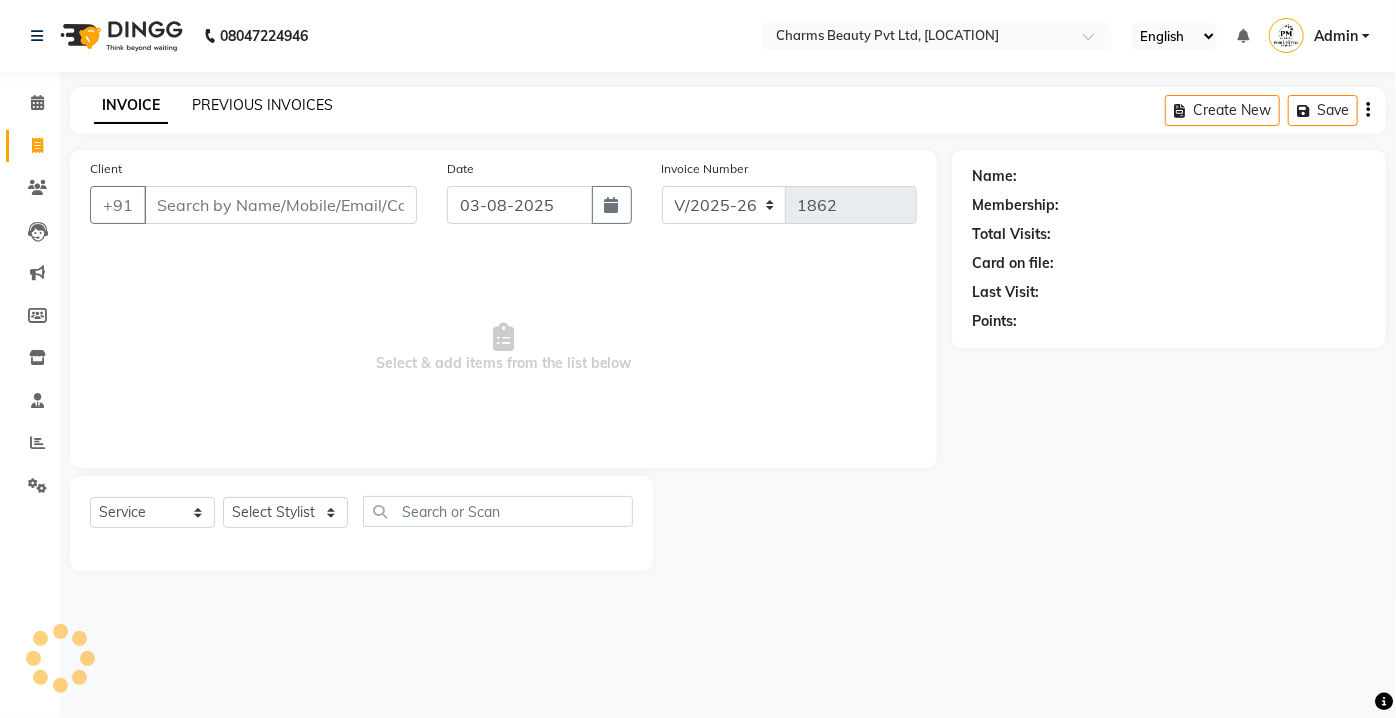 click on "PREVIOUS INVOICES" 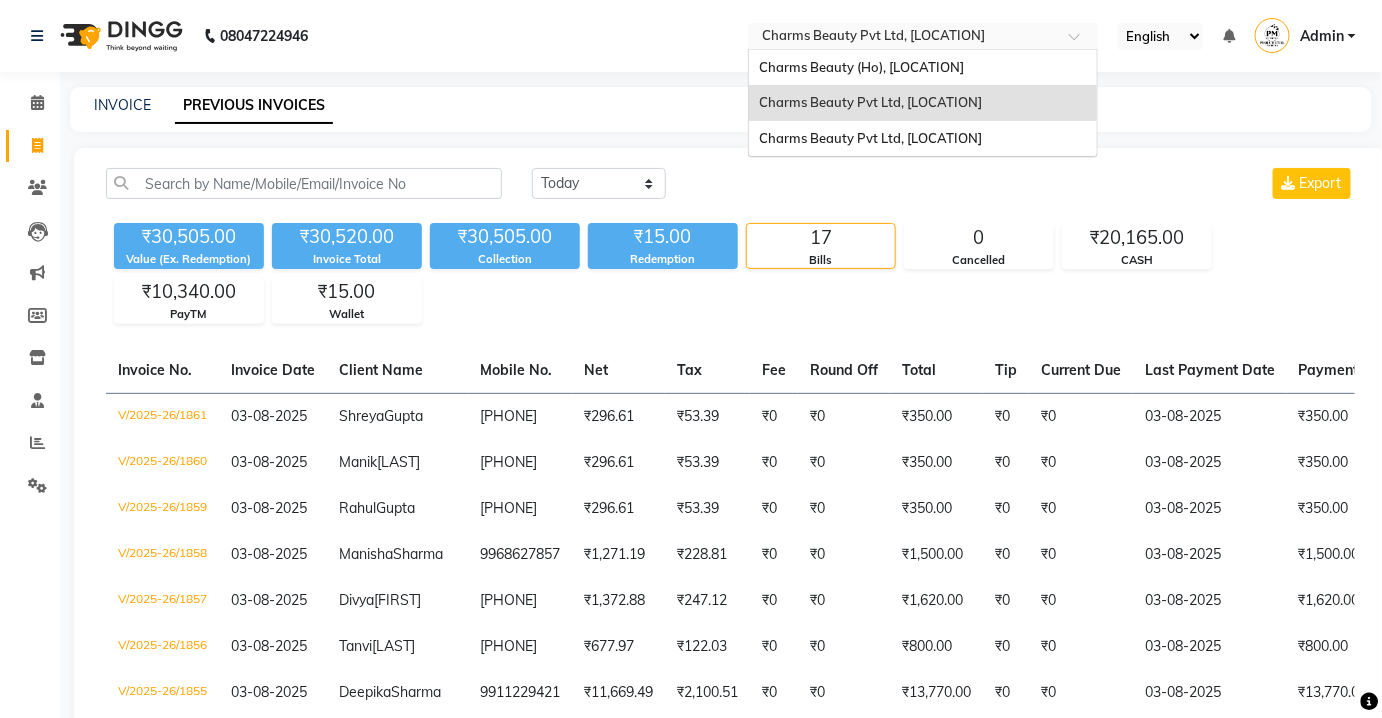 click on "× Charms Beauty Pvt Ltd, [LOCATION]" at bounding box center [873, 36] 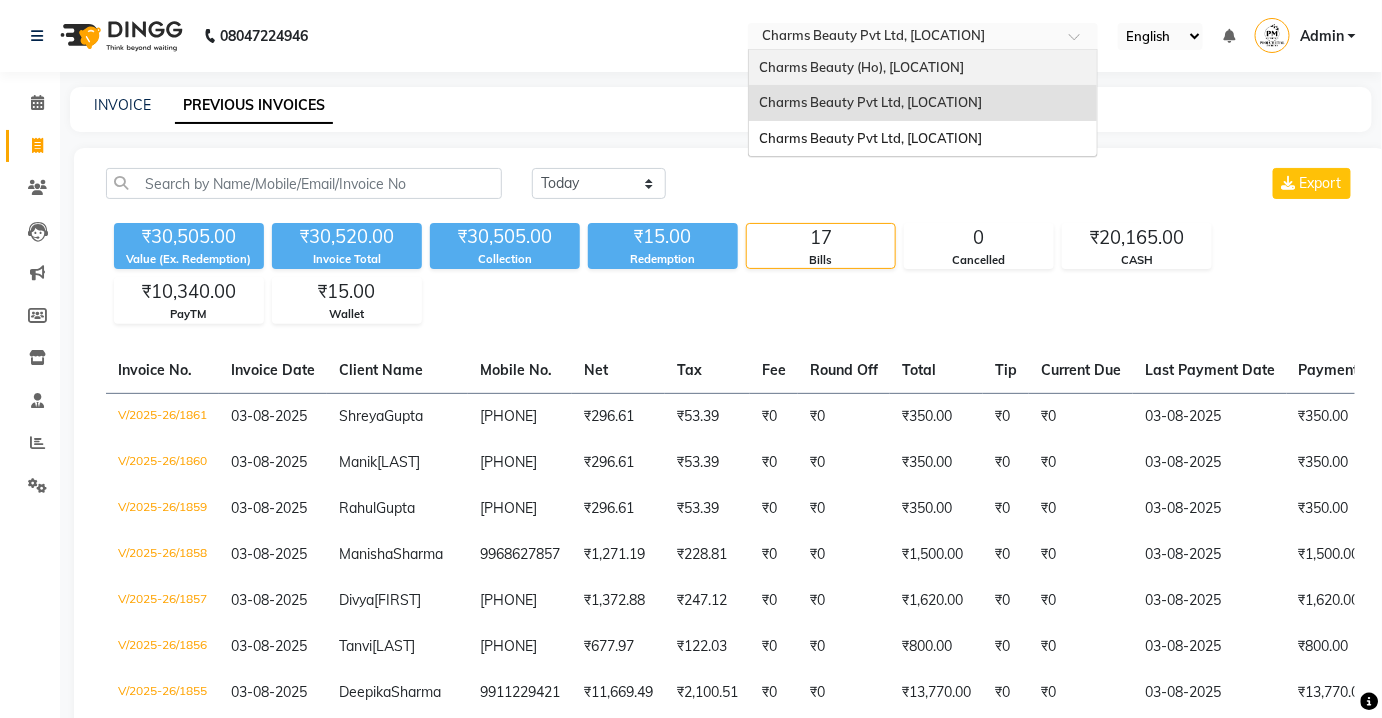 click on "Admin" at bounding box center (1322, 36) 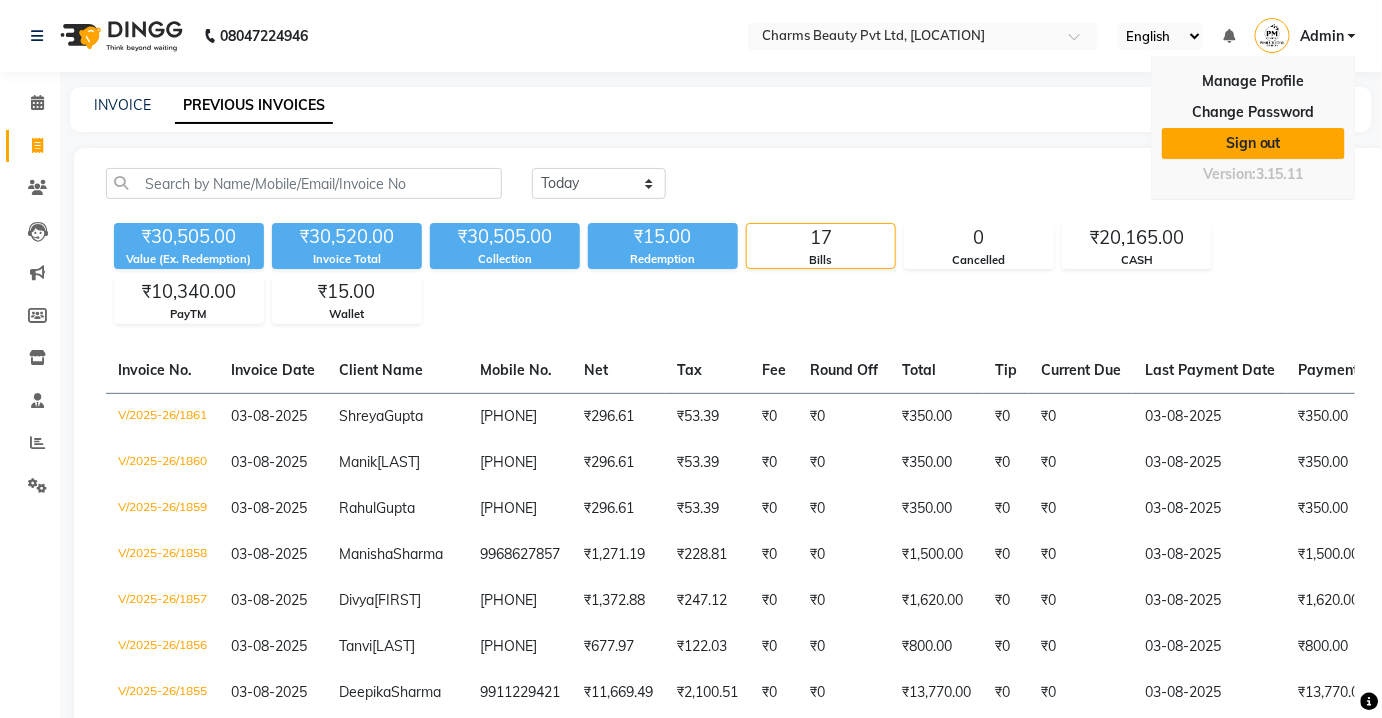 click on "Sign out" at bounding box center [1253, 143] 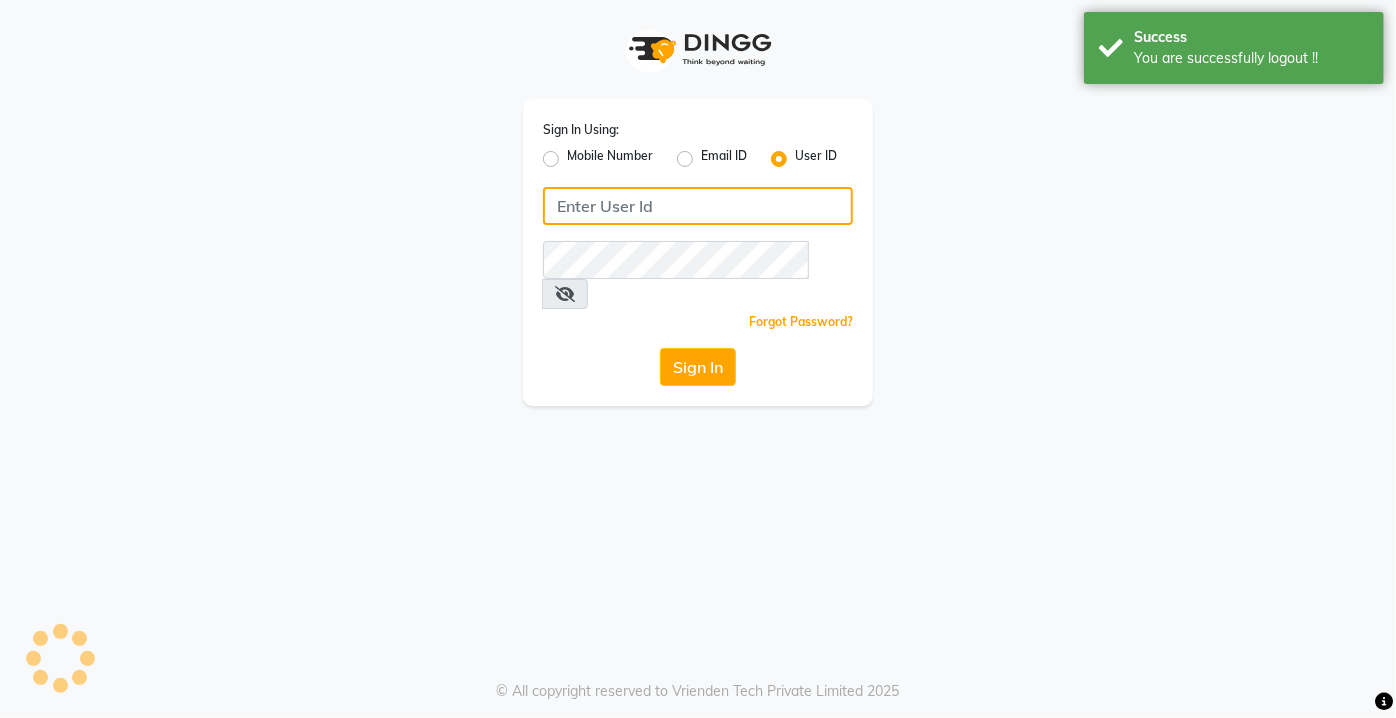 type on "9818655467" 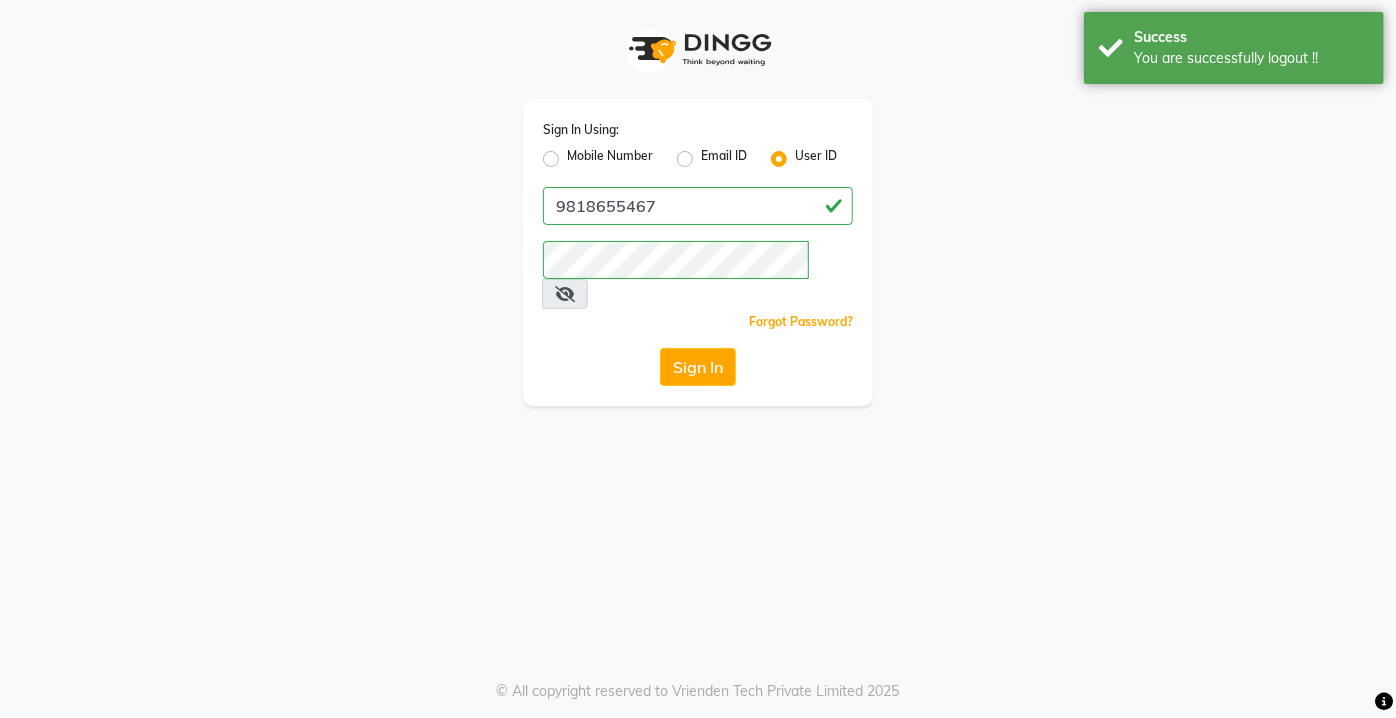 click on "Mobile Number" 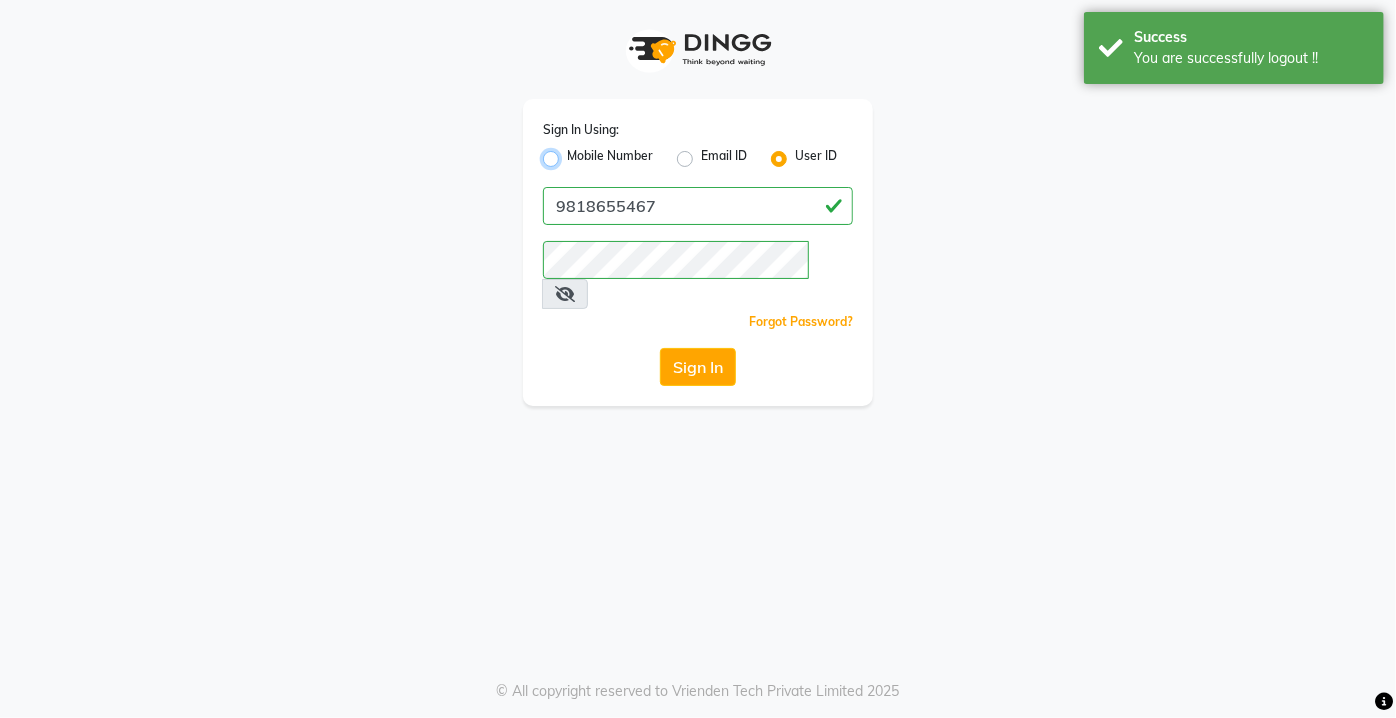click on "Mobile Number" at bounding box center (573, 153) 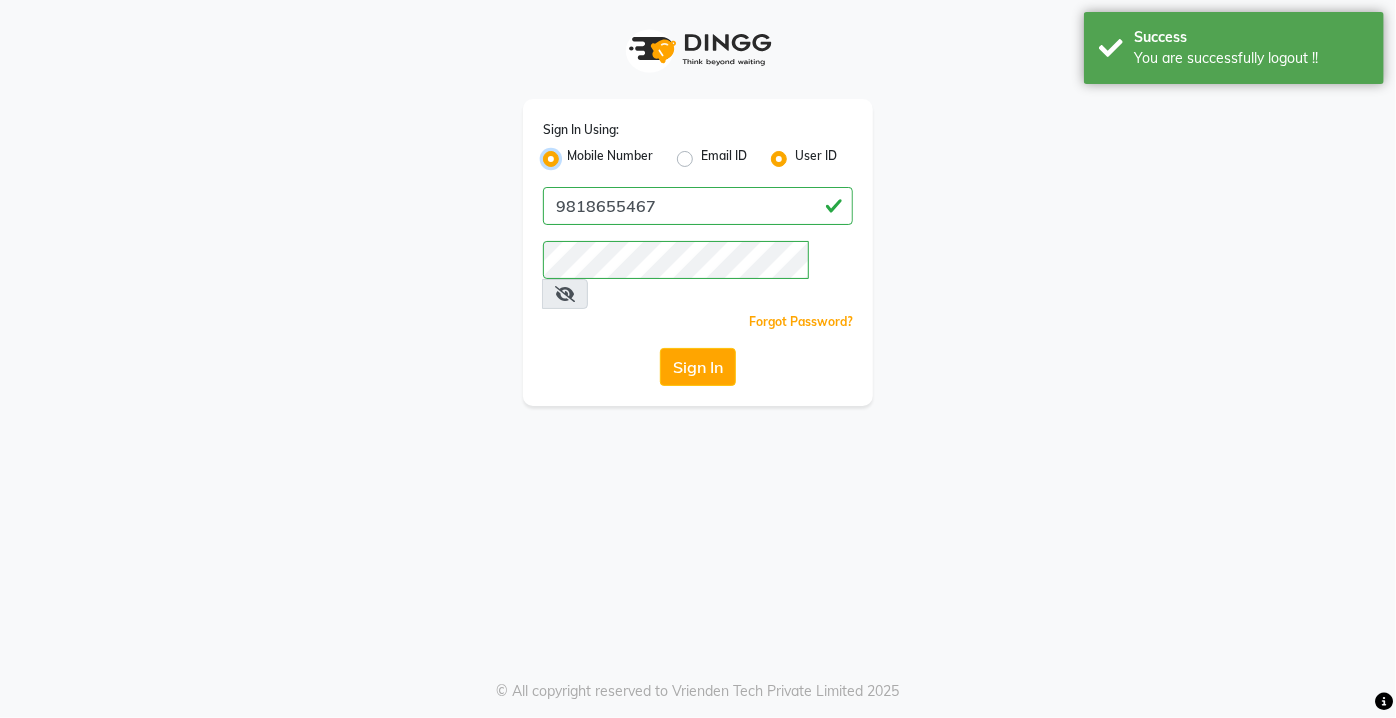 radio on "false" 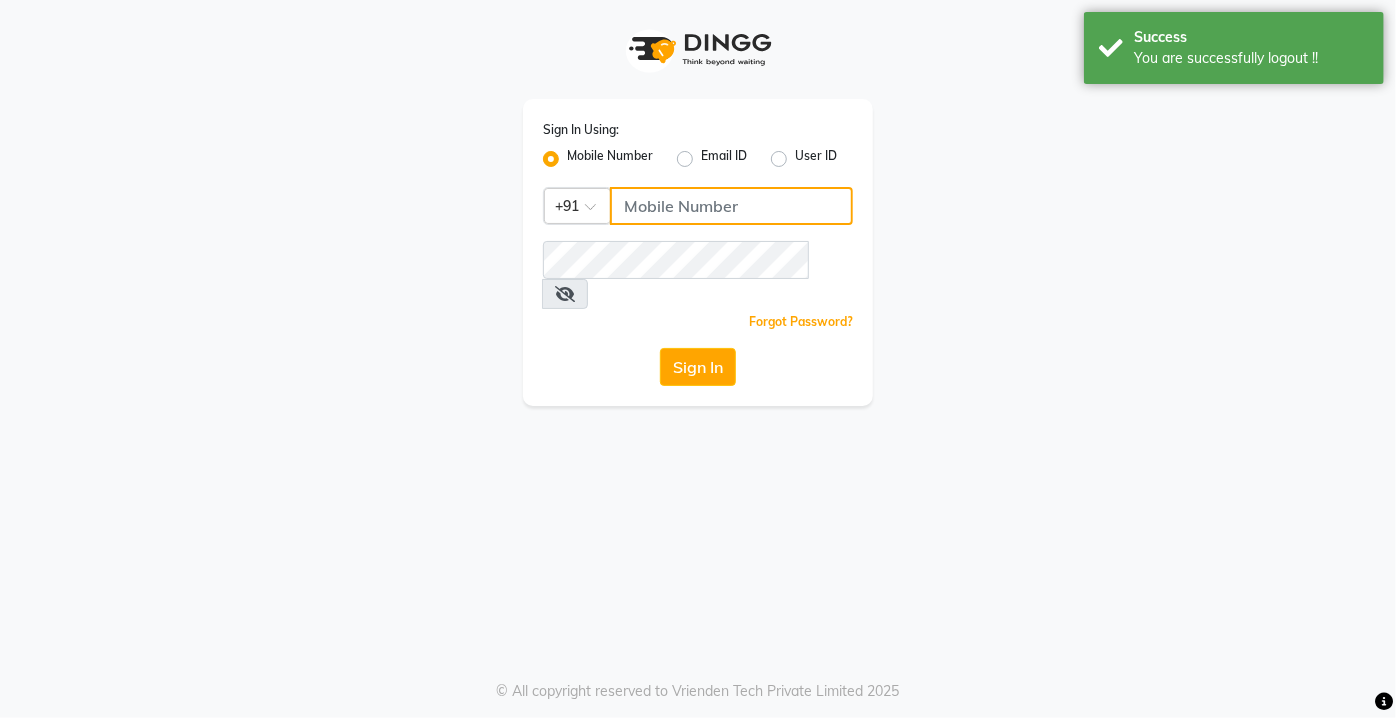 click 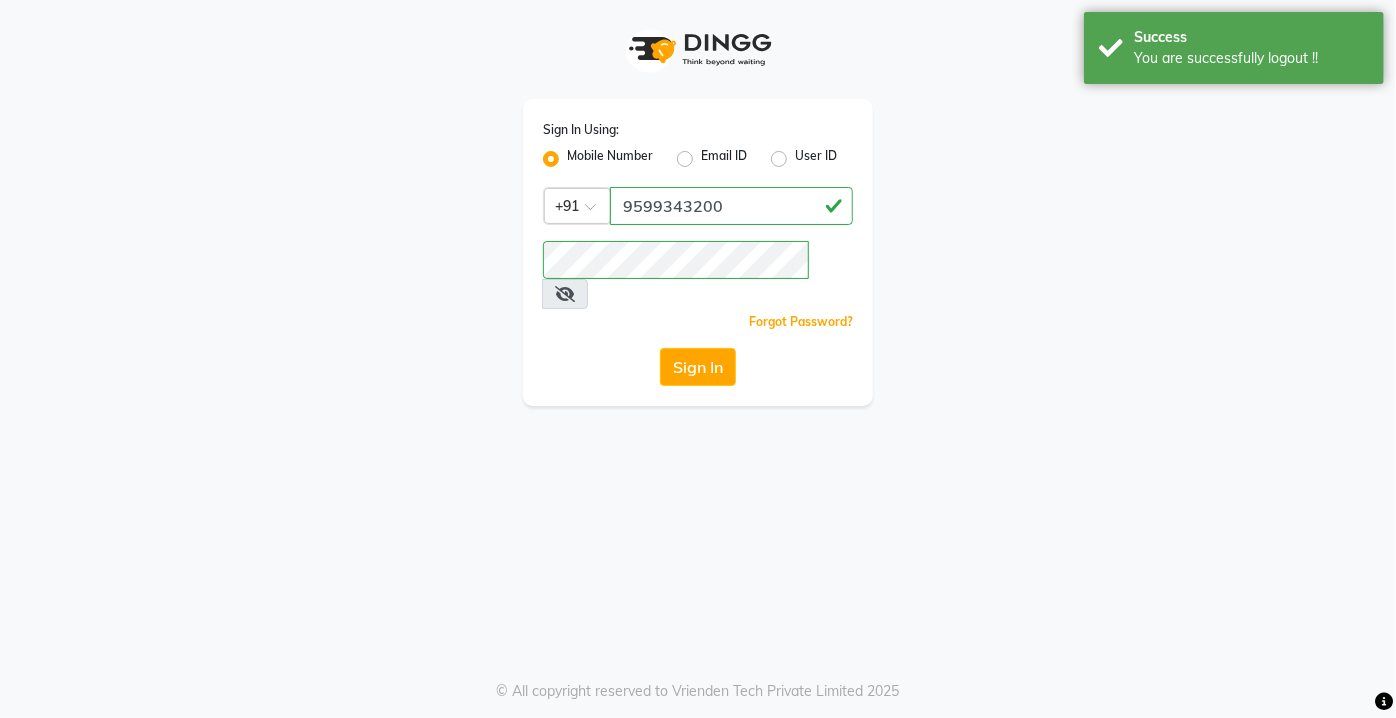 drag, startPoint x: 683, startPoint y: 330, endPoint x: 696, endPoint y: 326, distance: 13.601471 